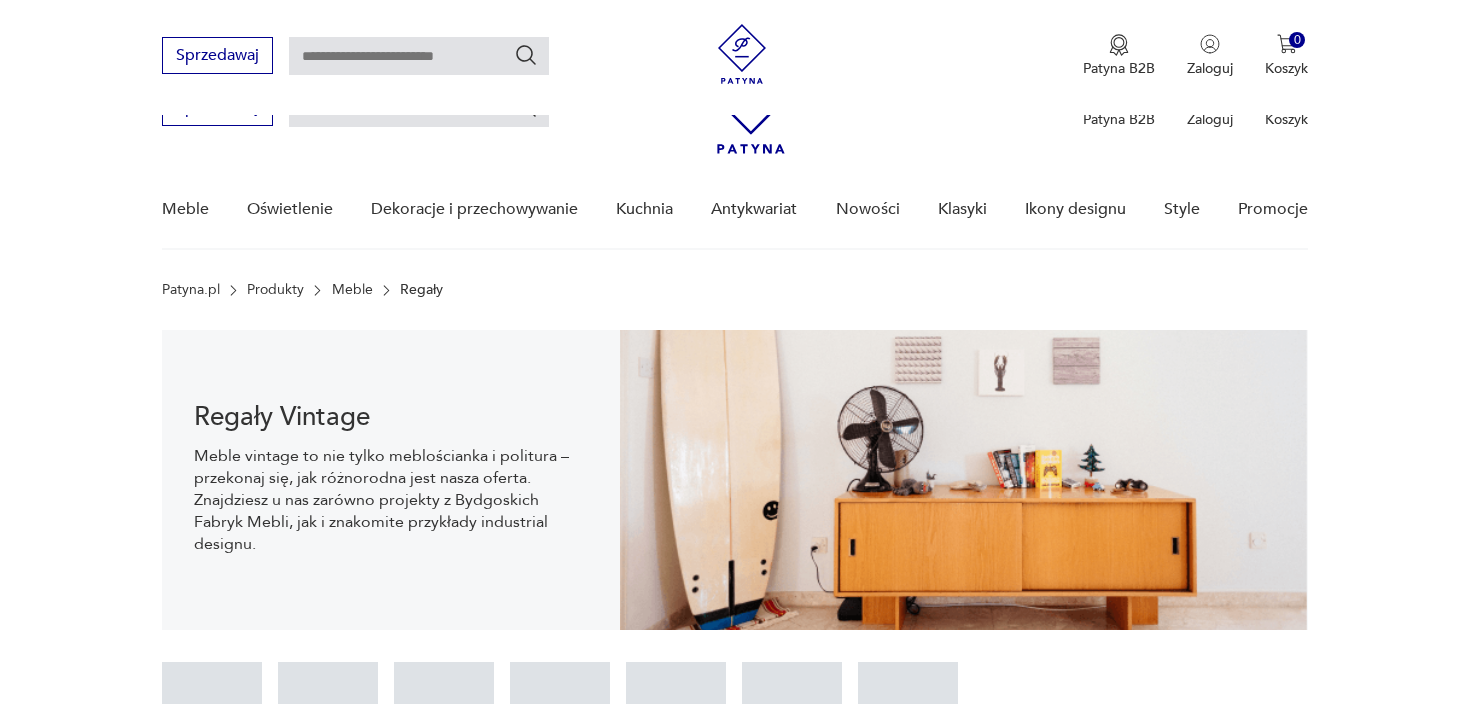 scroll, scrollTop: 361, scrollLeft: 0, axis: vertical 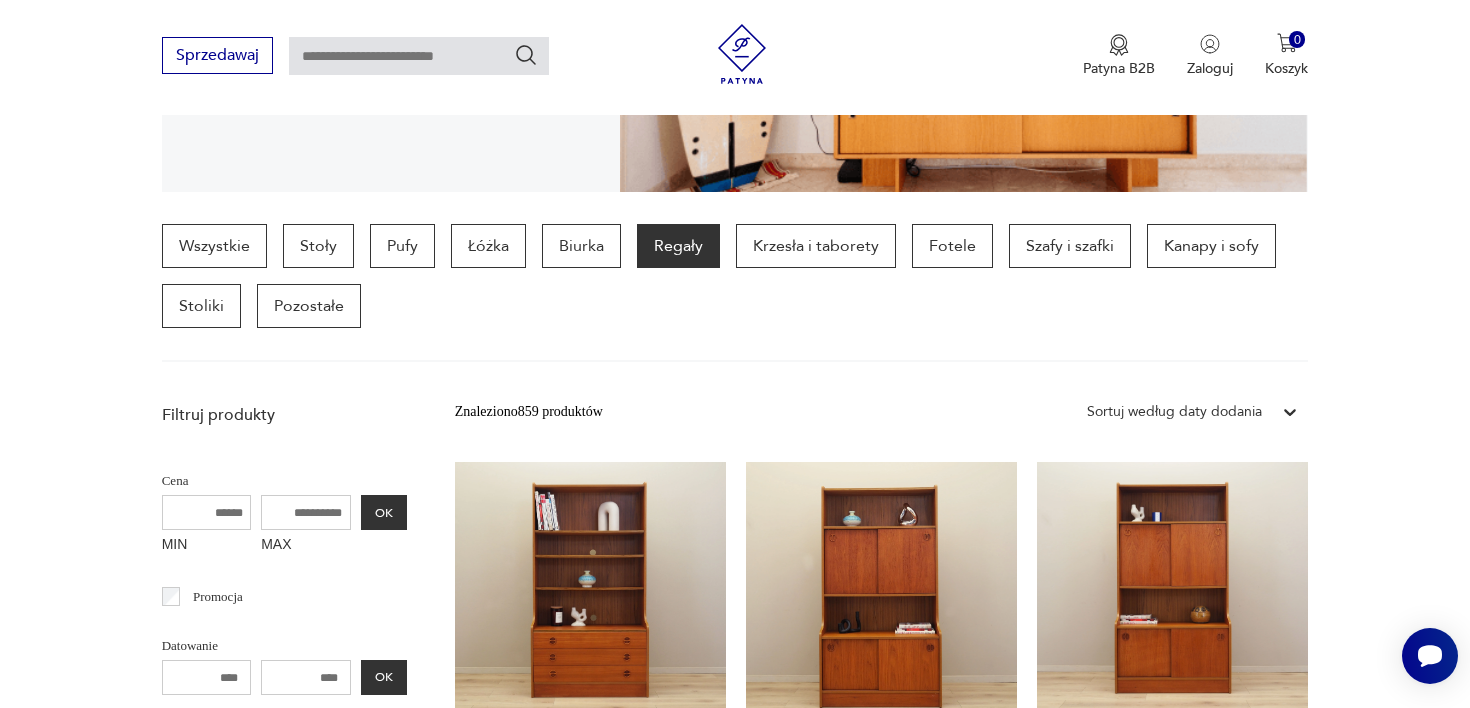 click on "Sortuj według daty dodania" at bounding box center (1174, 412) 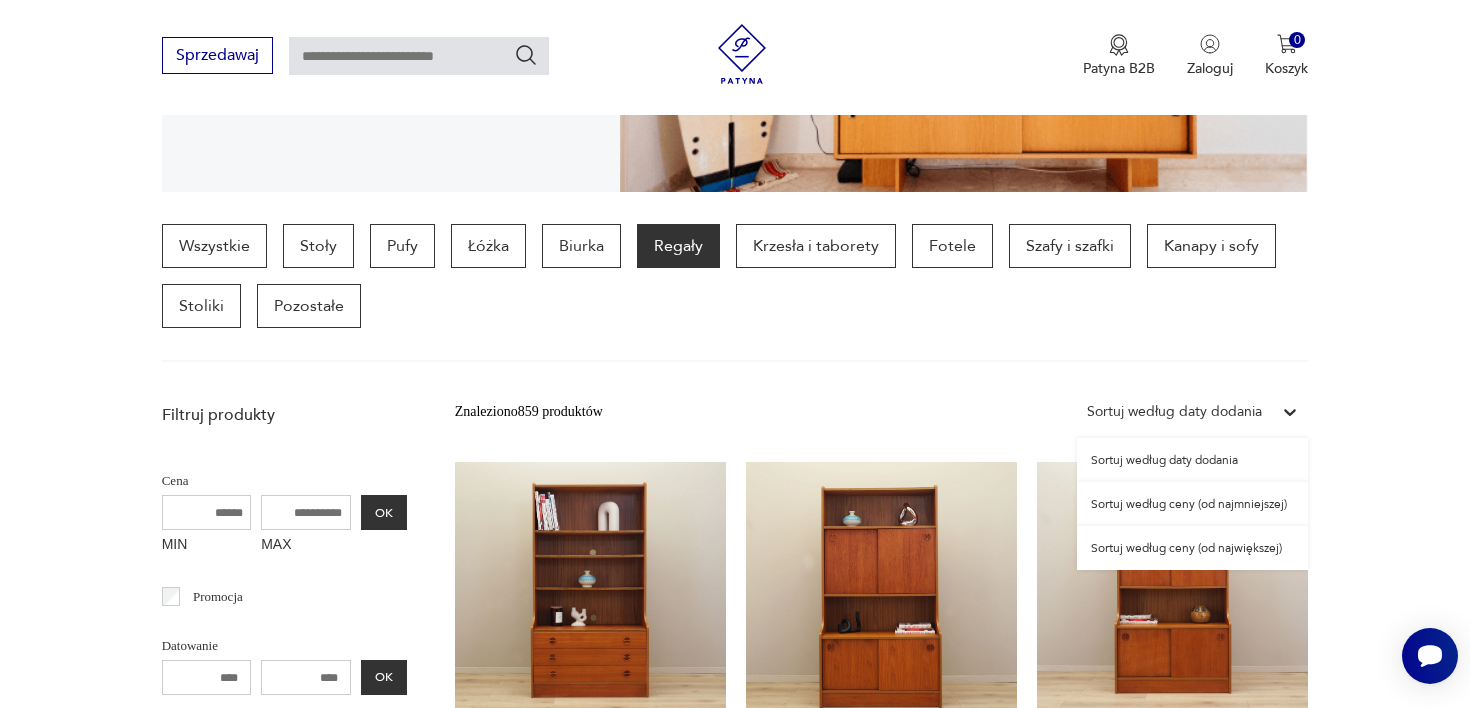 click on "Sortuj według ceny (od najmniejszej)" at bounding box center [1192, 504] 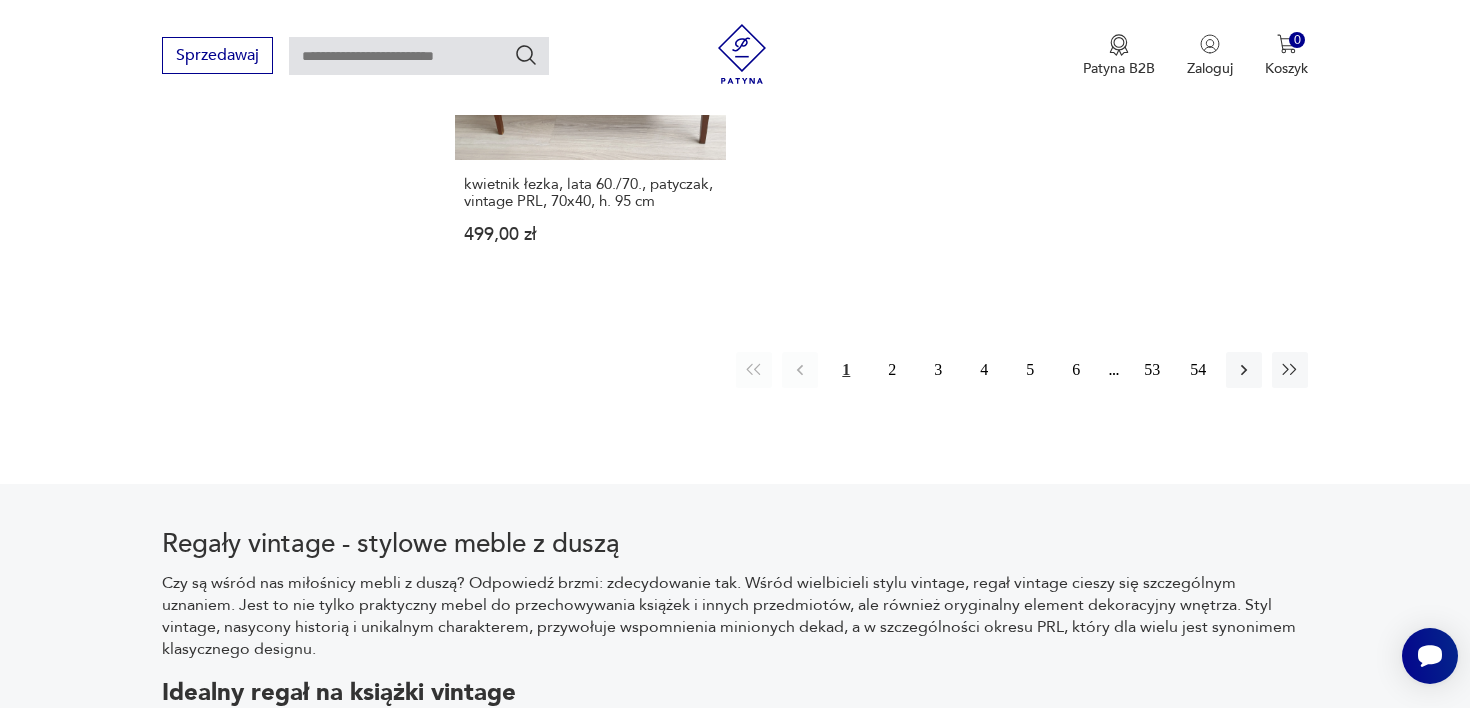 scroll, scrollTop: 3117, scrollLeft: 0, axis: vertical 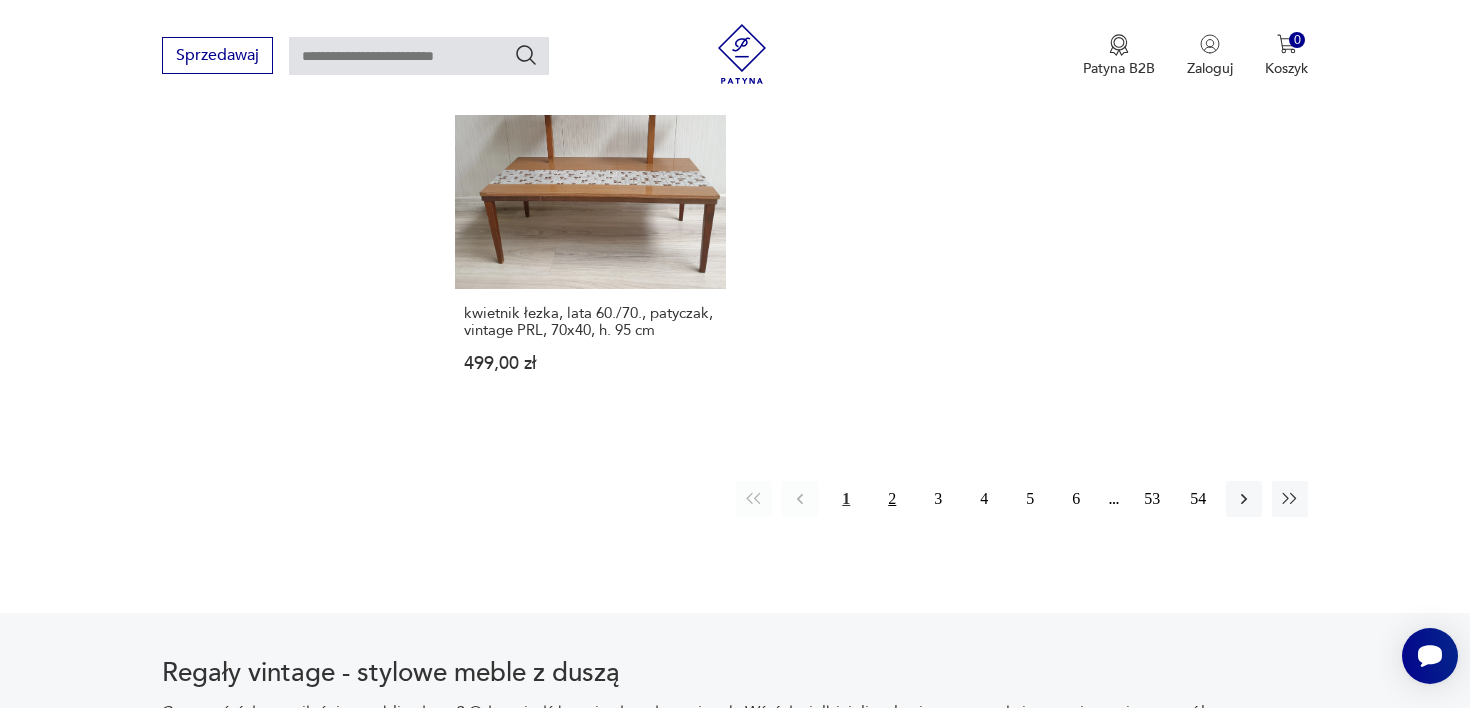 click on "2" at bounding box center (892, 499) 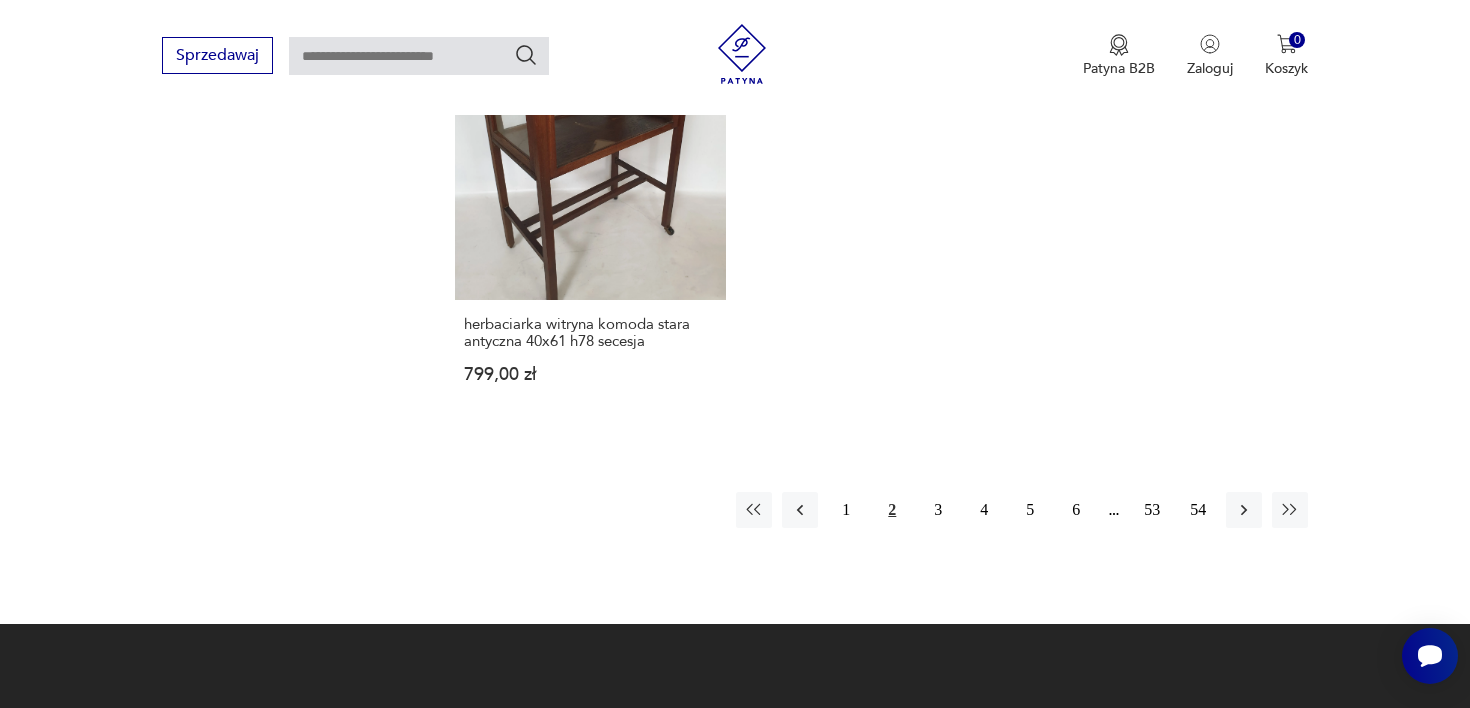 scroll, scrollTop: 2971, scrollLeft: 0, axis: vertical 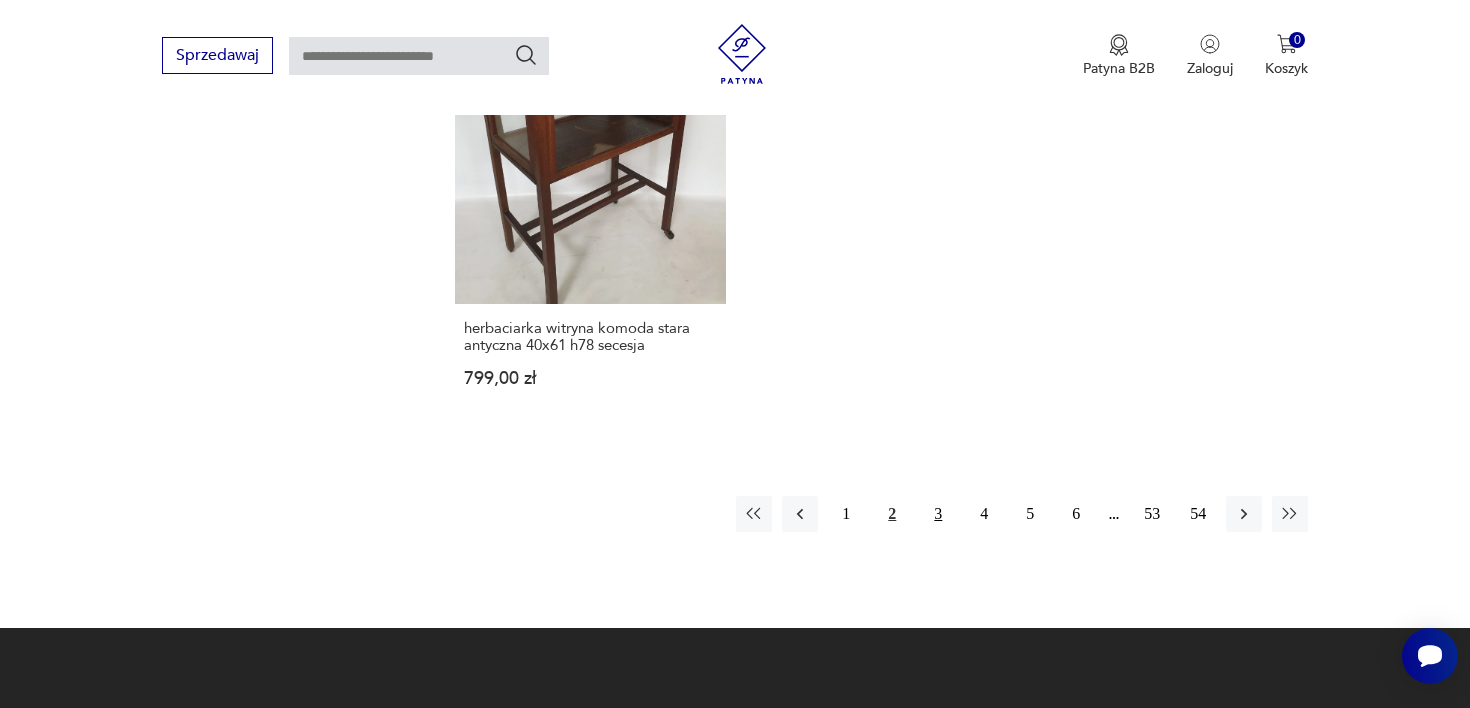 click on "3" at bounding box center (938, 514) 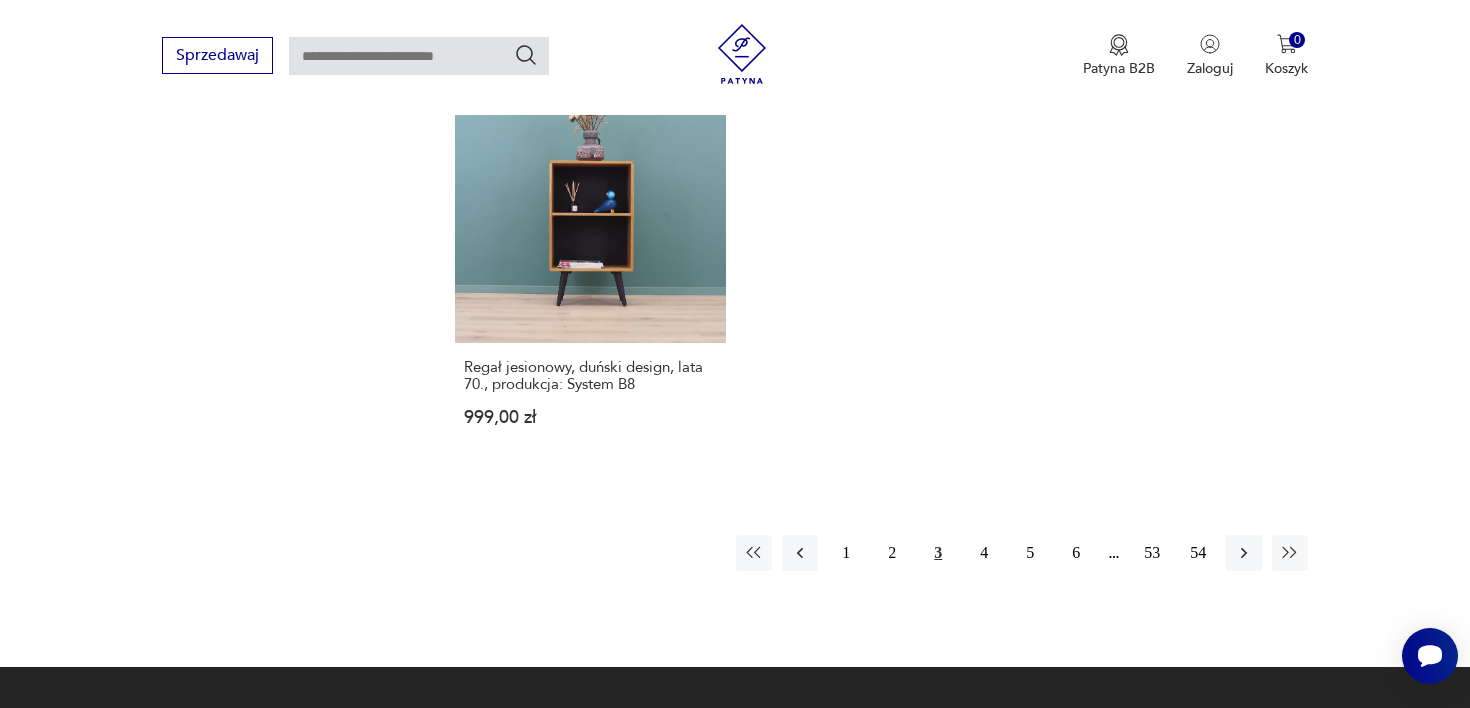 scroll, scrollTop: 3006, scrollLeft: 0, axis: vertical 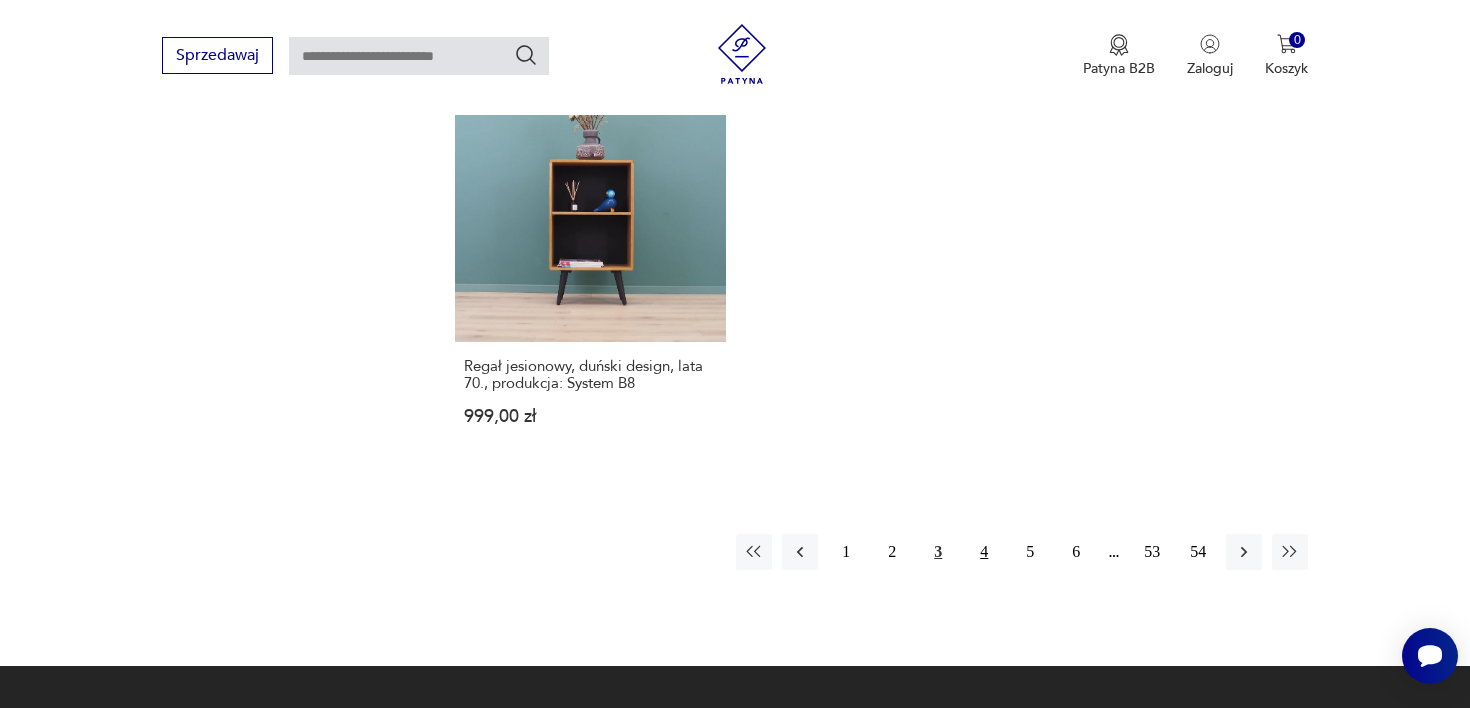 click on "4" at bounding box center (984, 552) 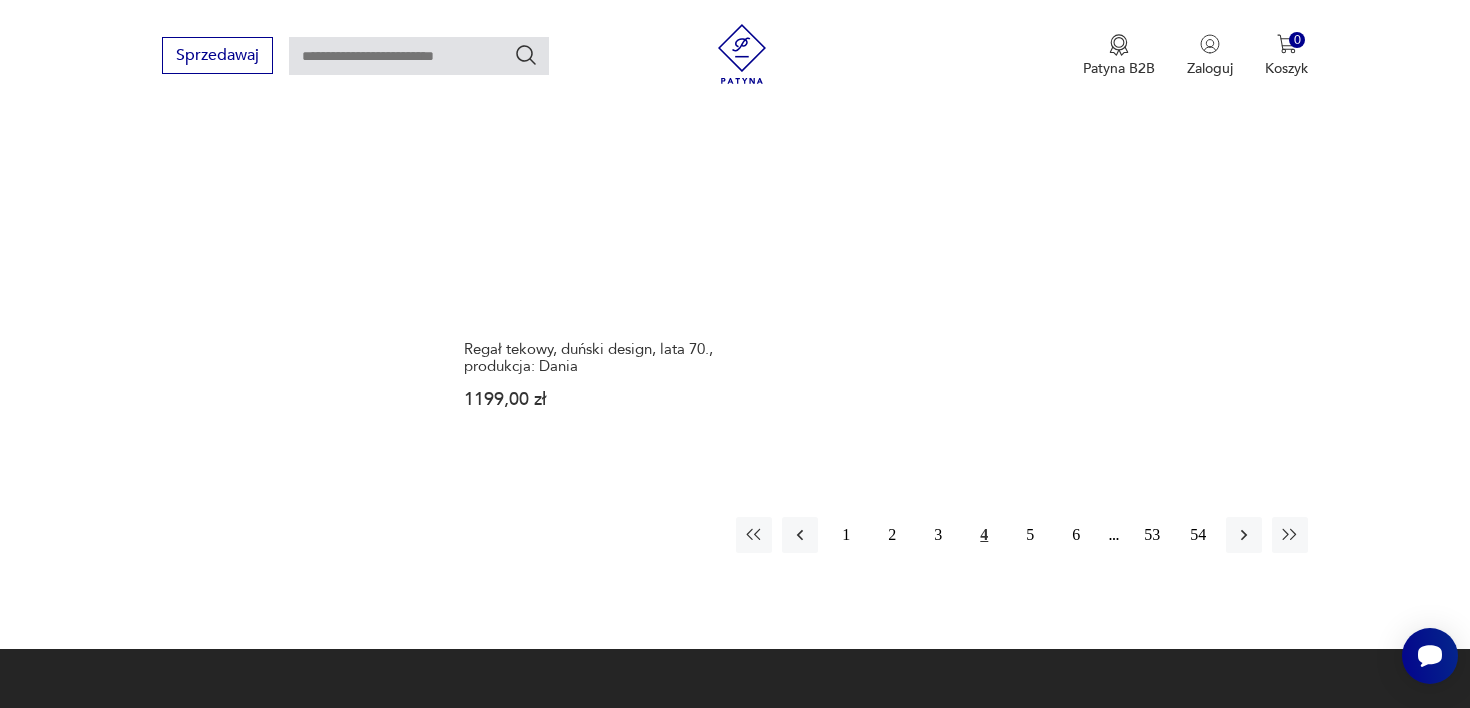 scroll, scrollTop: 3065, scrollLeft: 0, axis: vertical 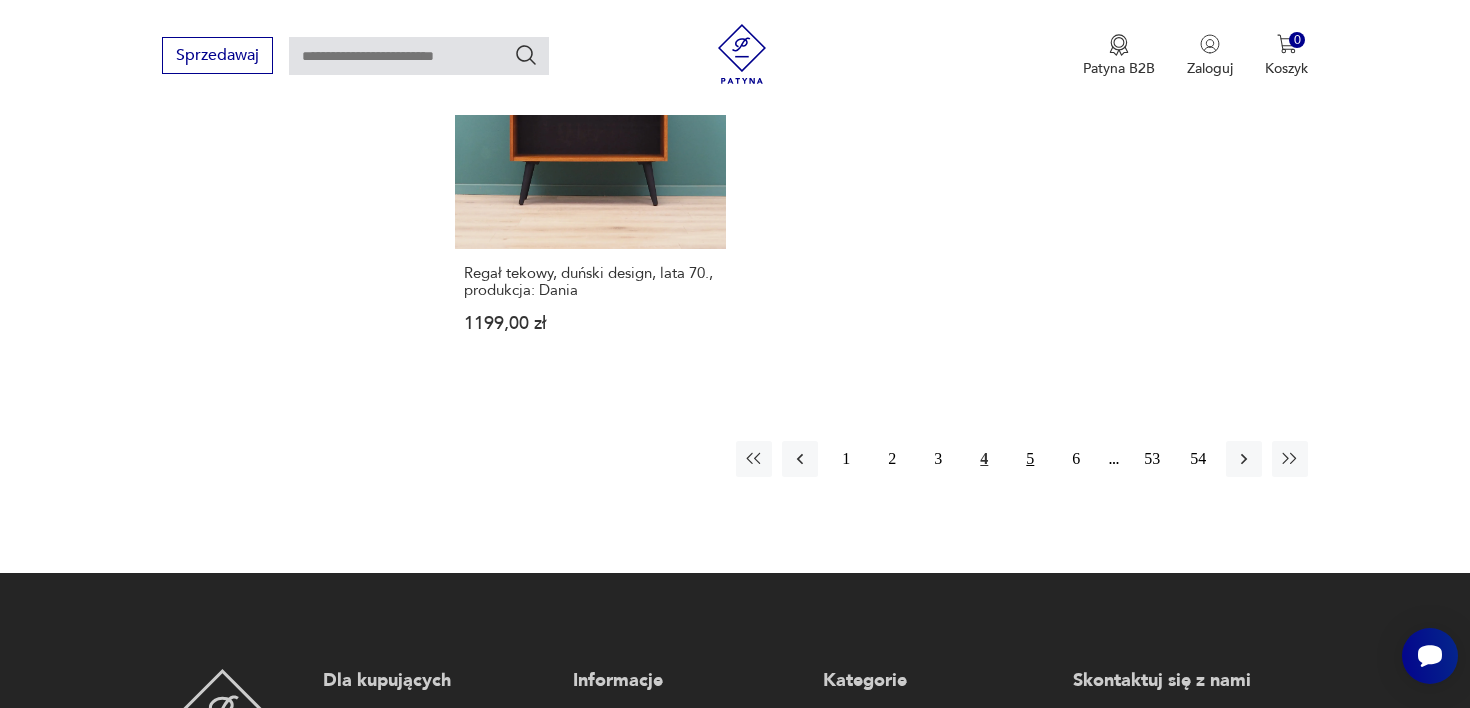 click on "5" at bounding box center [1030, 459] 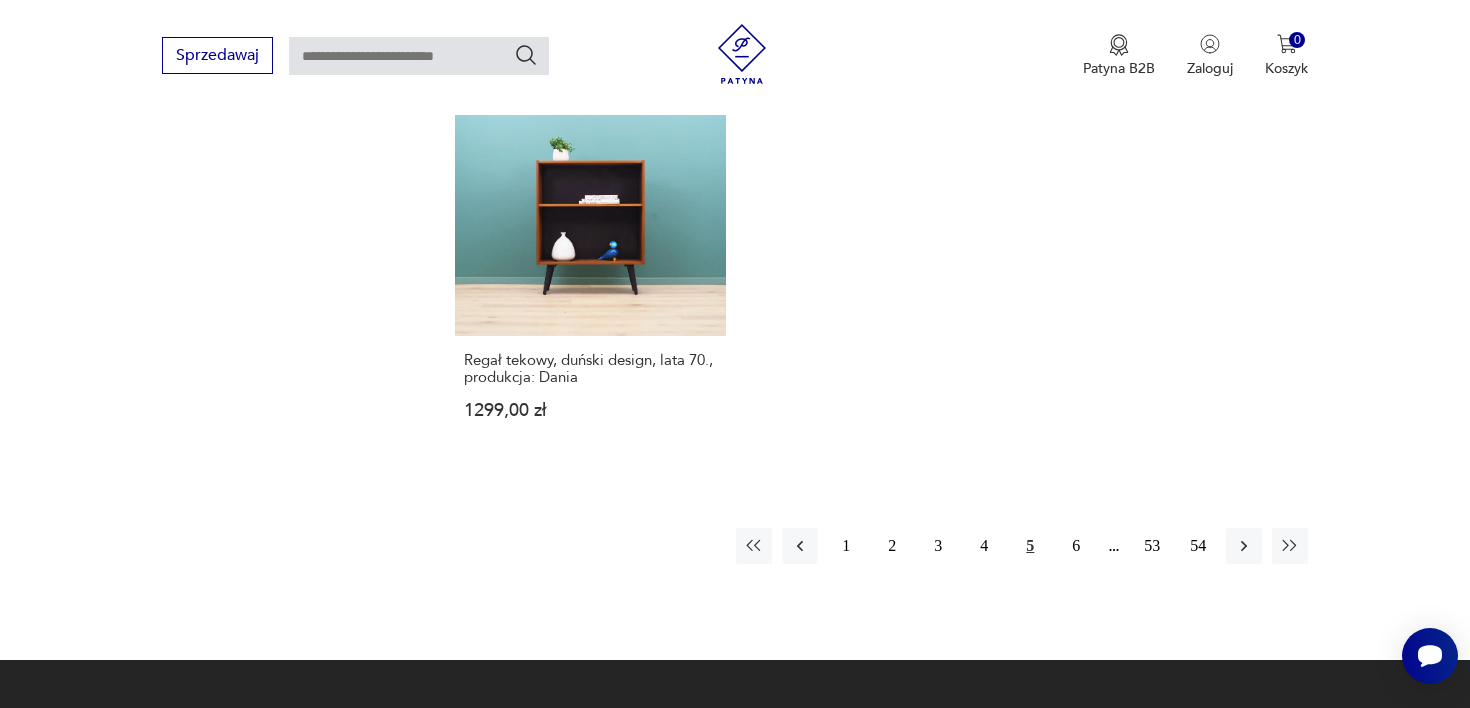 scroll, scrollTop: 3138, scrollLeft: 0, axis: vertical 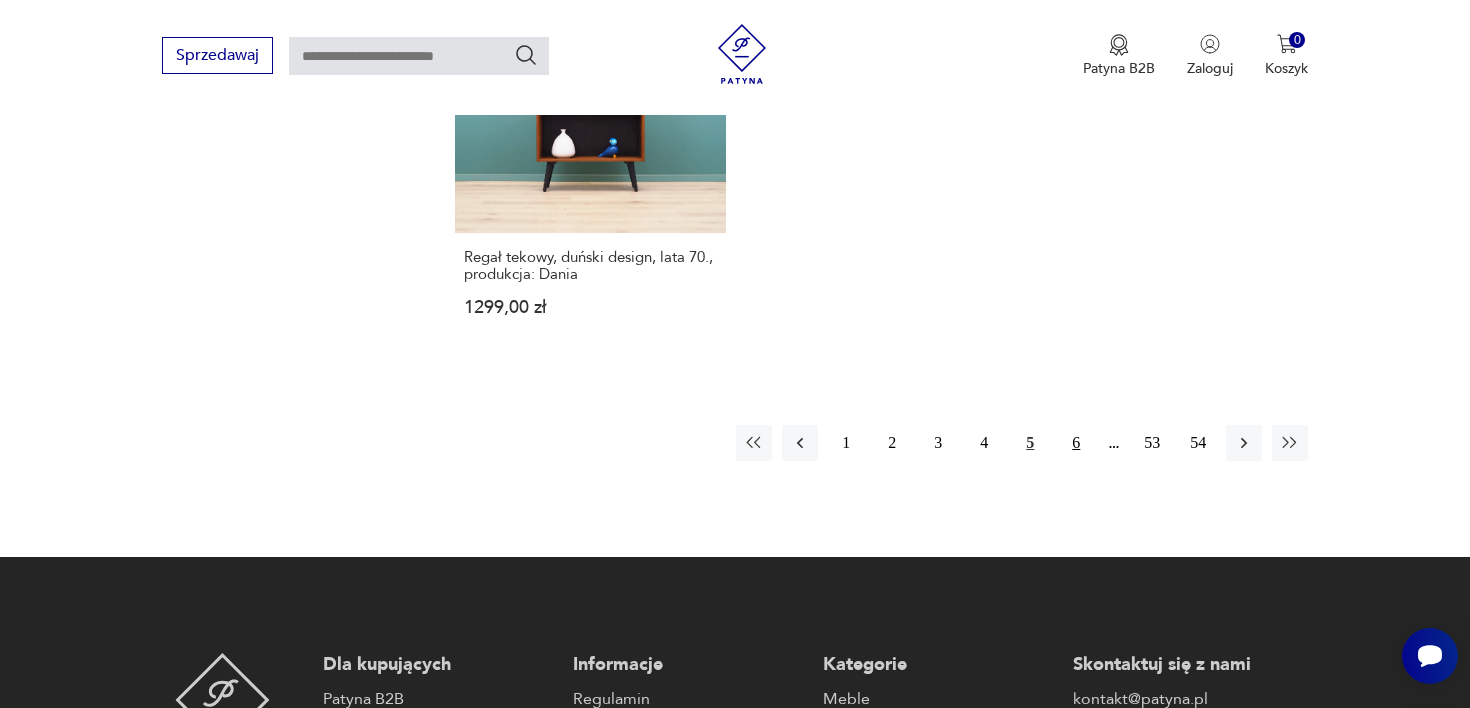 click on "6" at bounding box center [1076, 443] 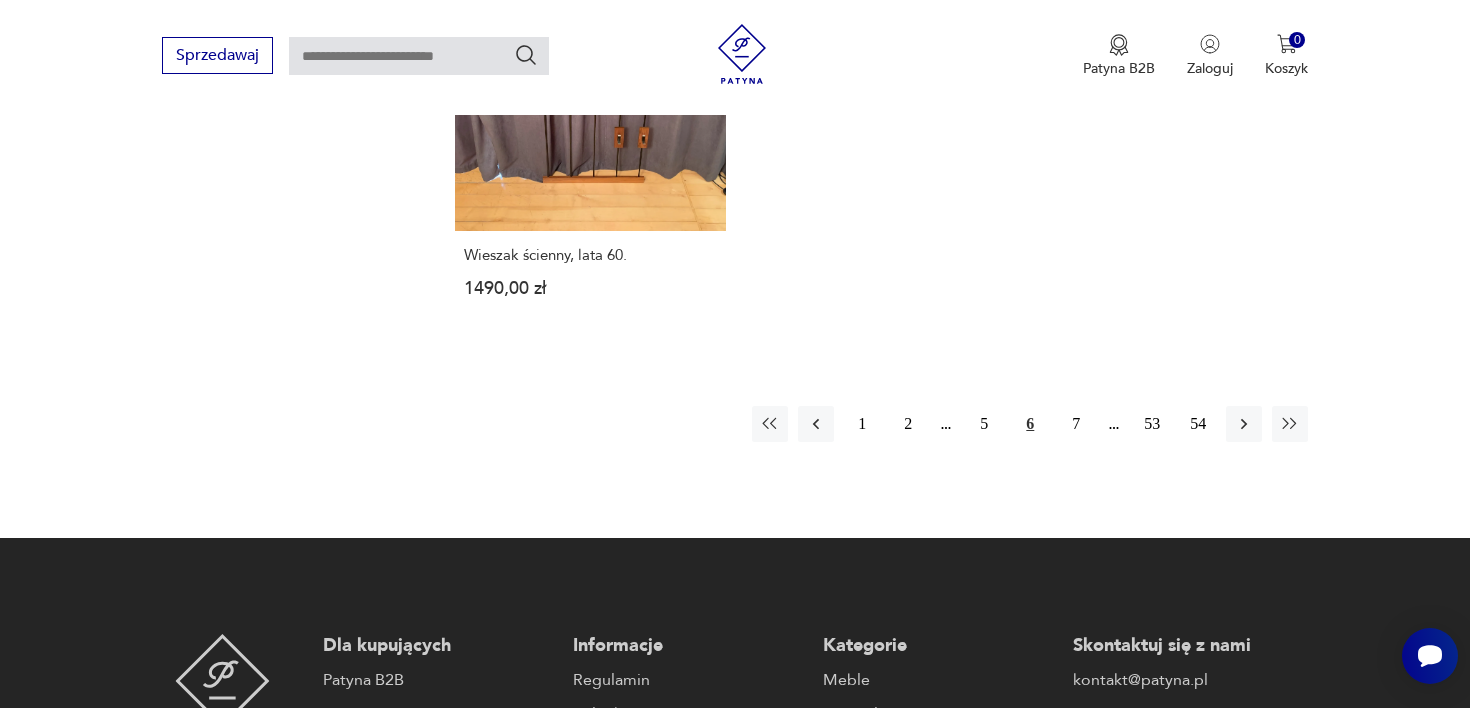 scroll, scrollTop: 3118, scrollLeft: 0, axis: vertical 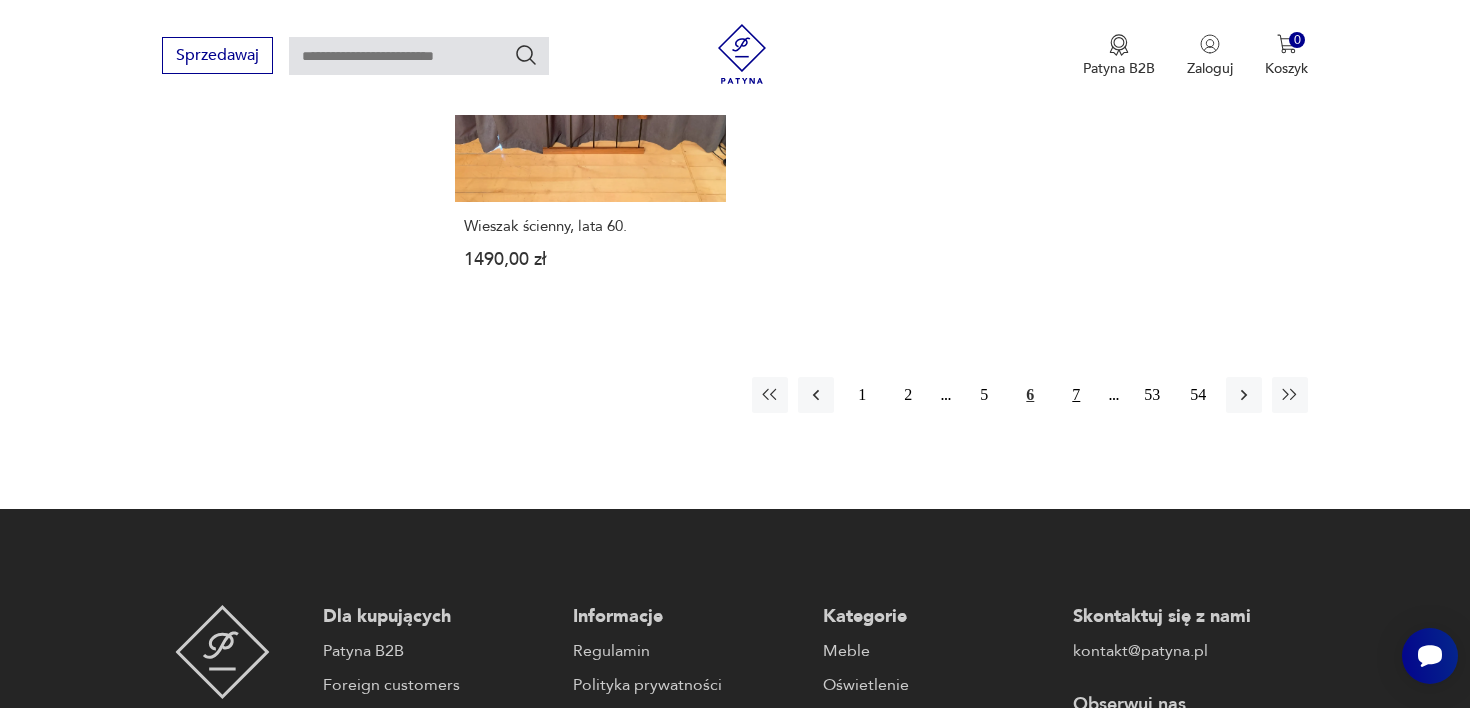 click on "7" at bounding box center (1076, 395) 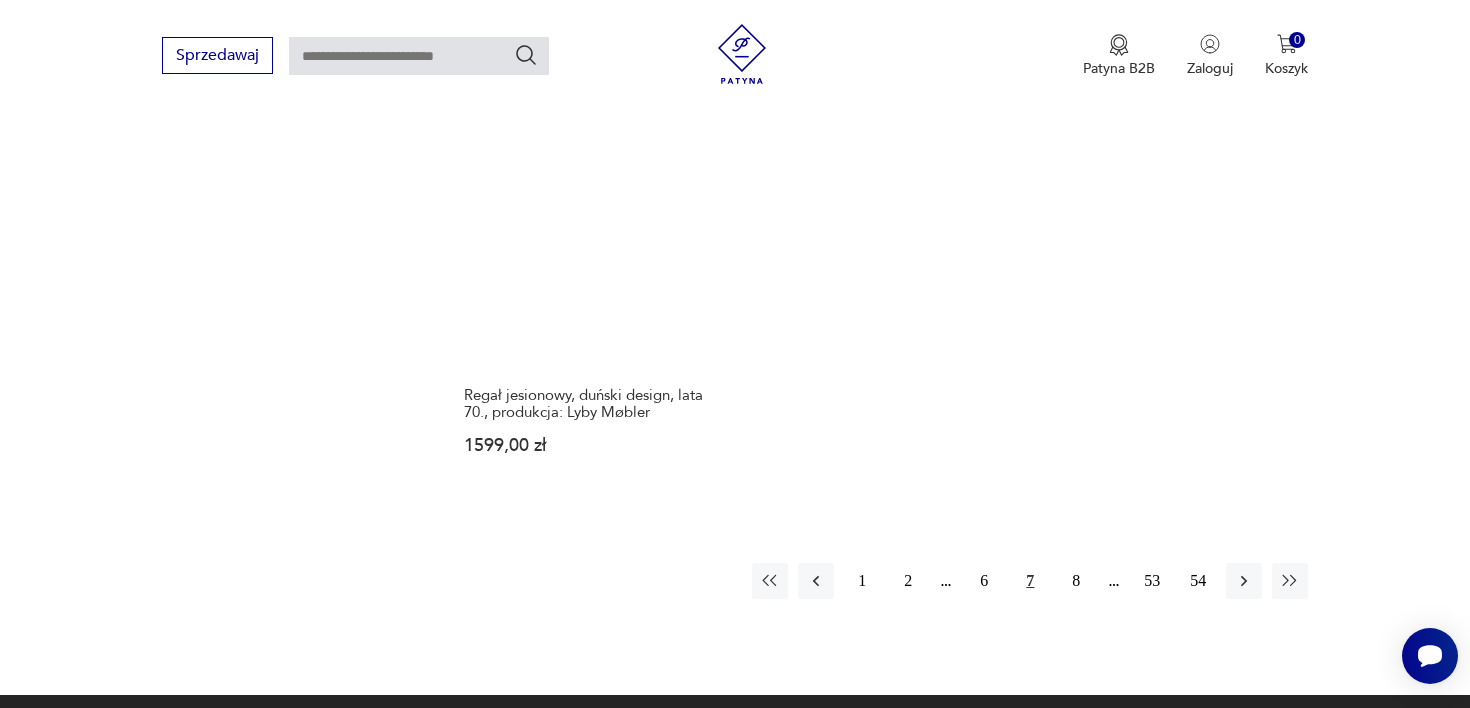 scroll, scrollTop: 2976, scrollLeft: 0, axis: vertical 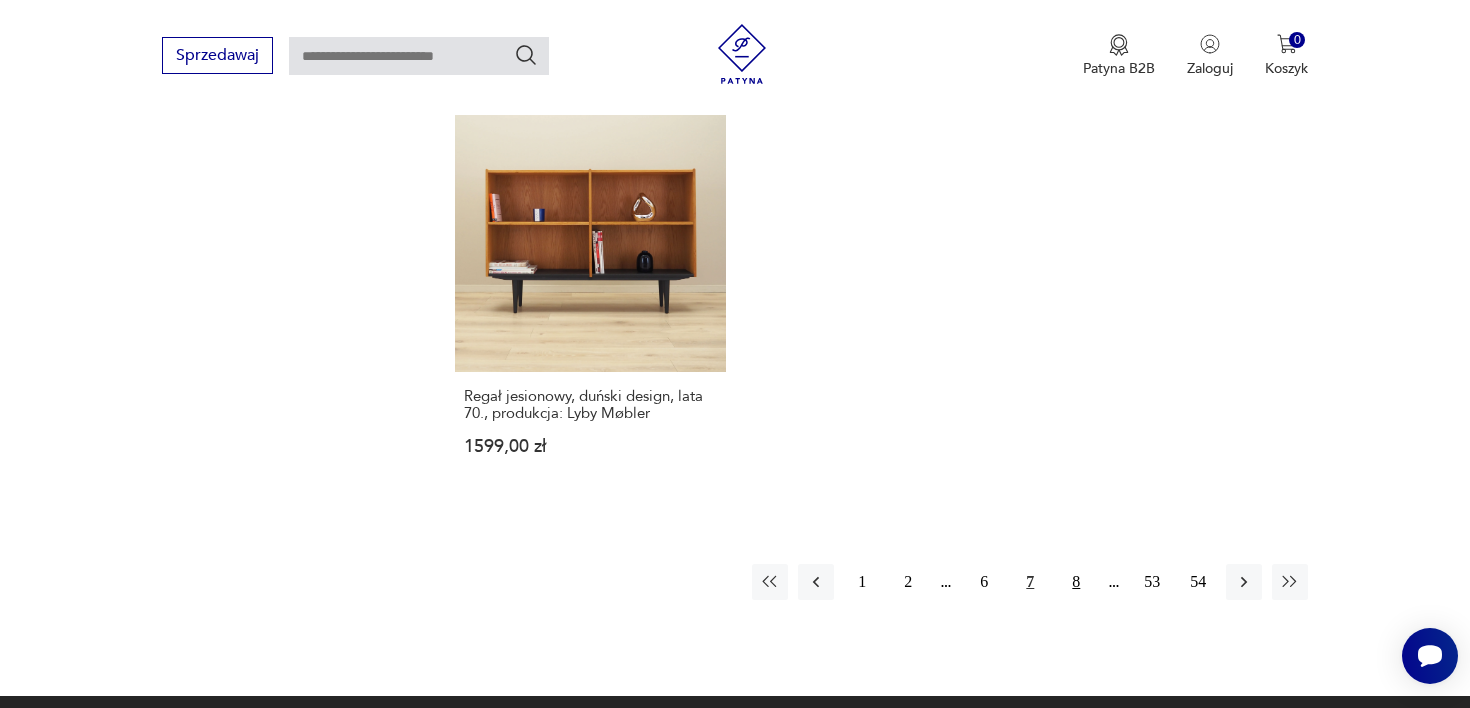 click on "8" at bounding box center (1076, 582) 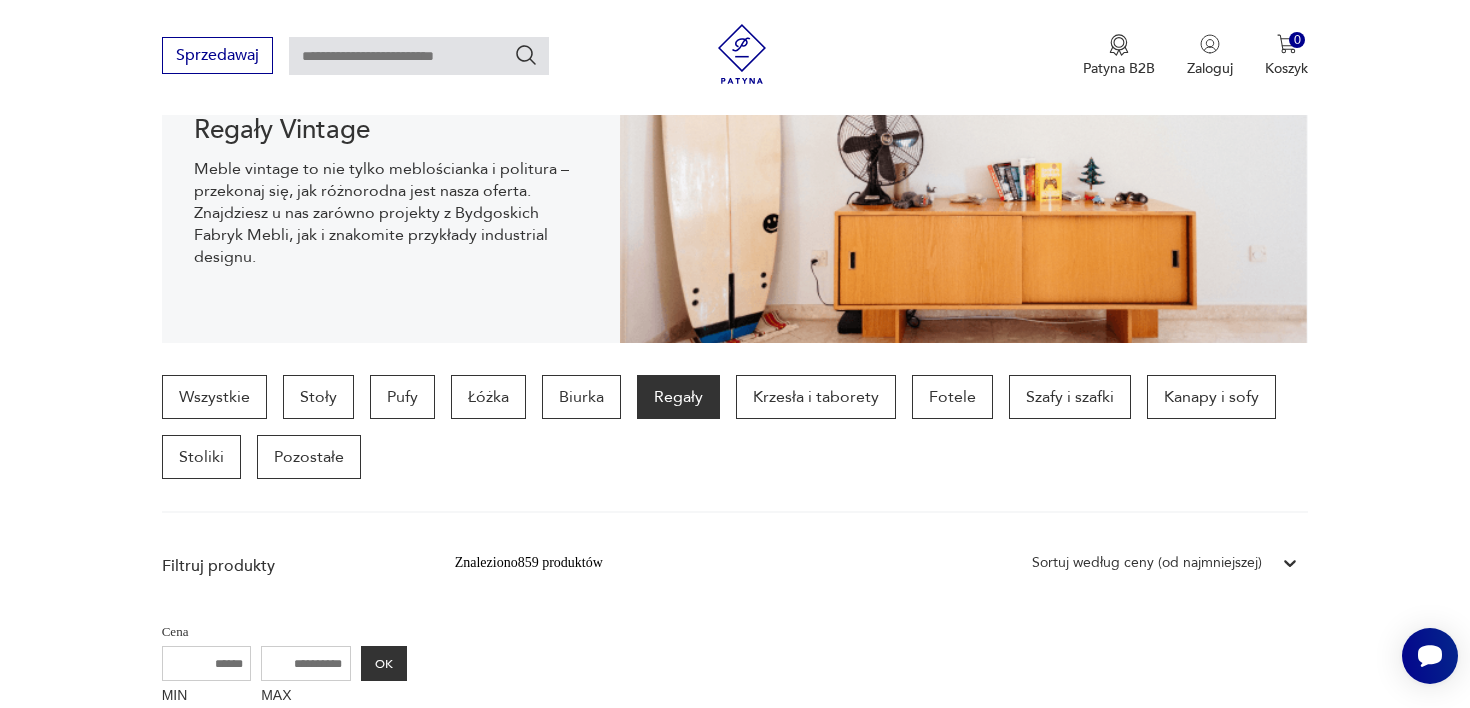 scroll, scrollTop: 292, scrollLeft: 0, axis: vertical 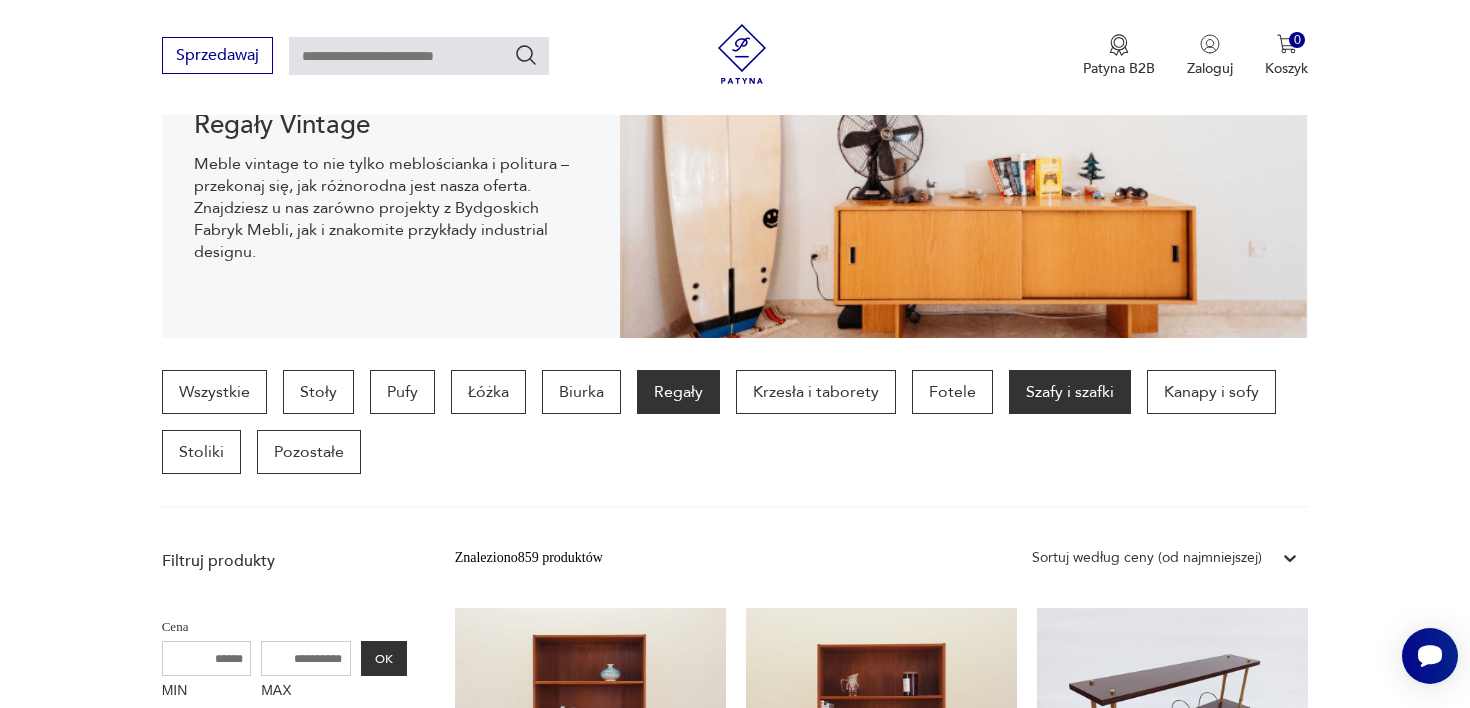 click on "Szafy i szafki" at bounding box center (1070, 392) 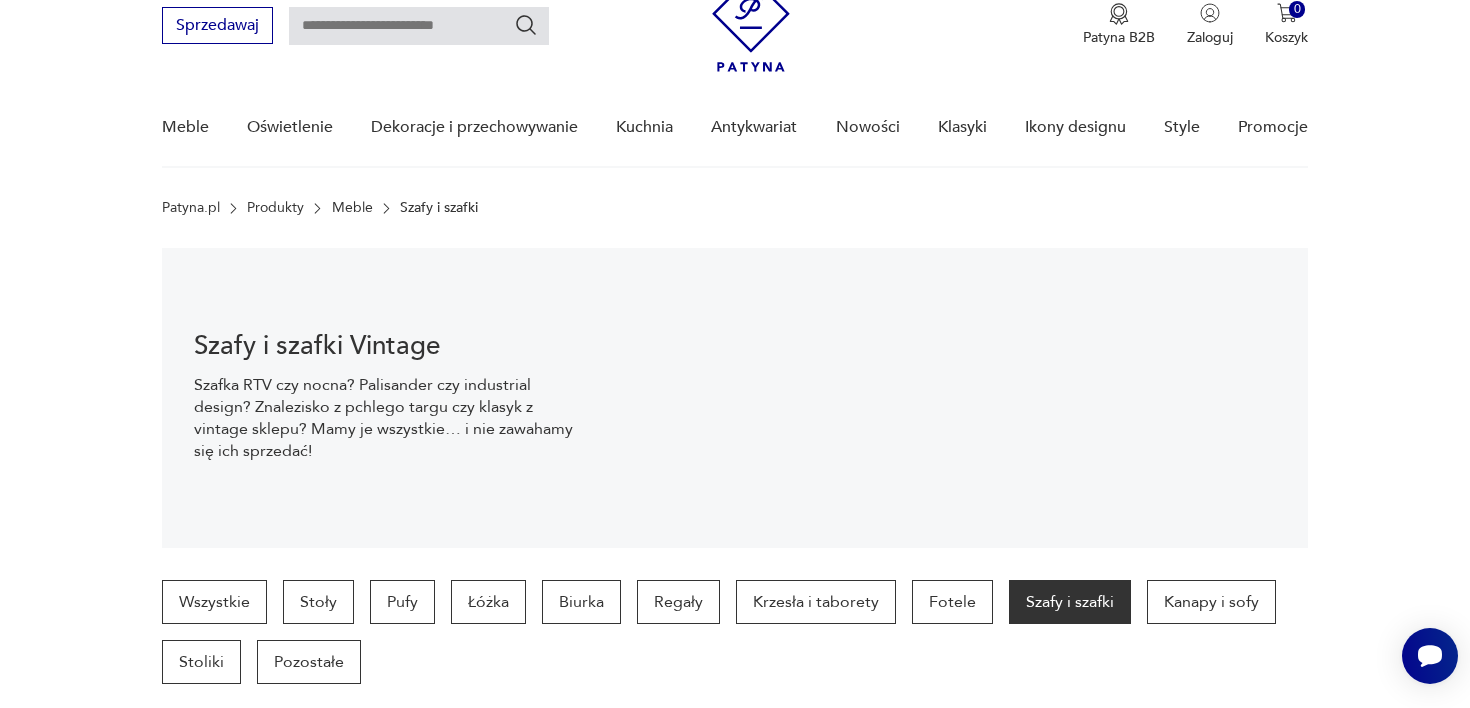 scroll, scrollTop: 80, scrollLeft: 0, axis: vertical 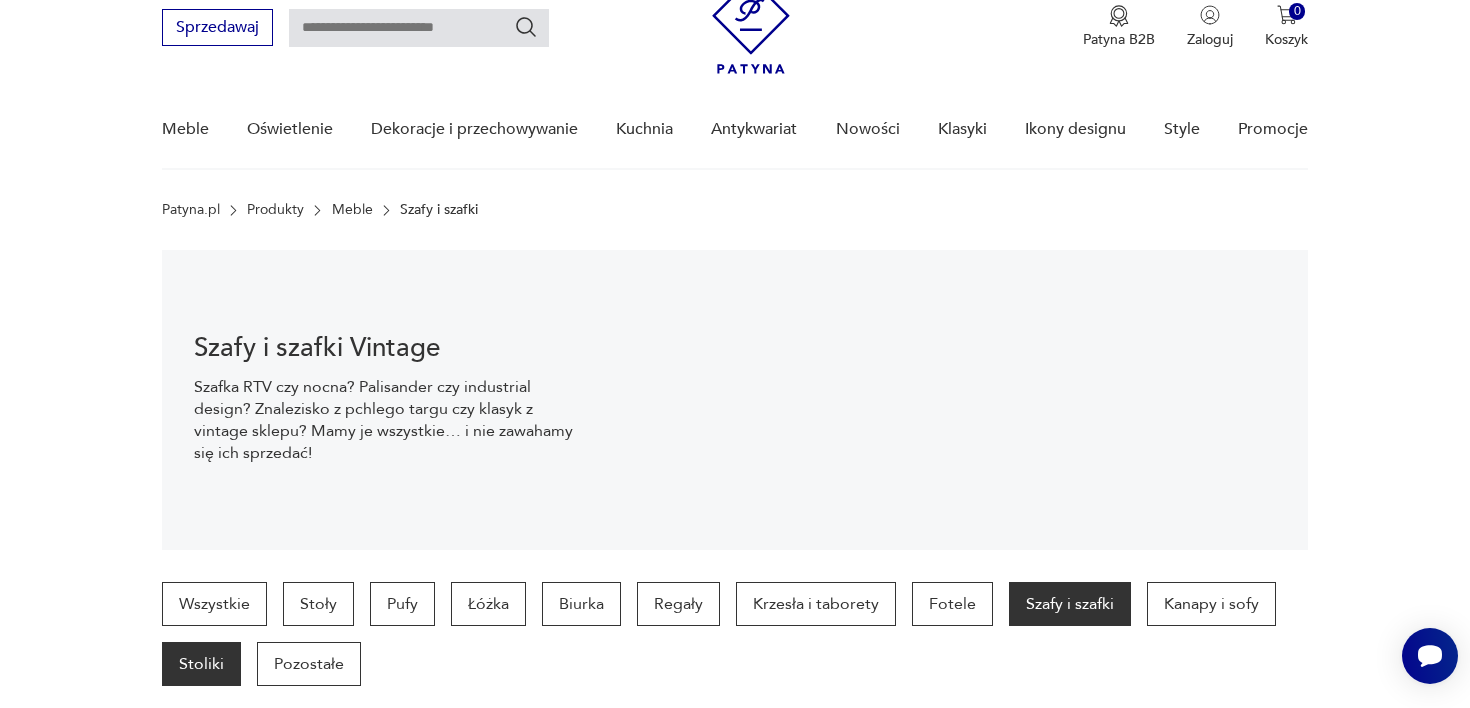 click on "Stoliki" at bounding box center [201, 664] 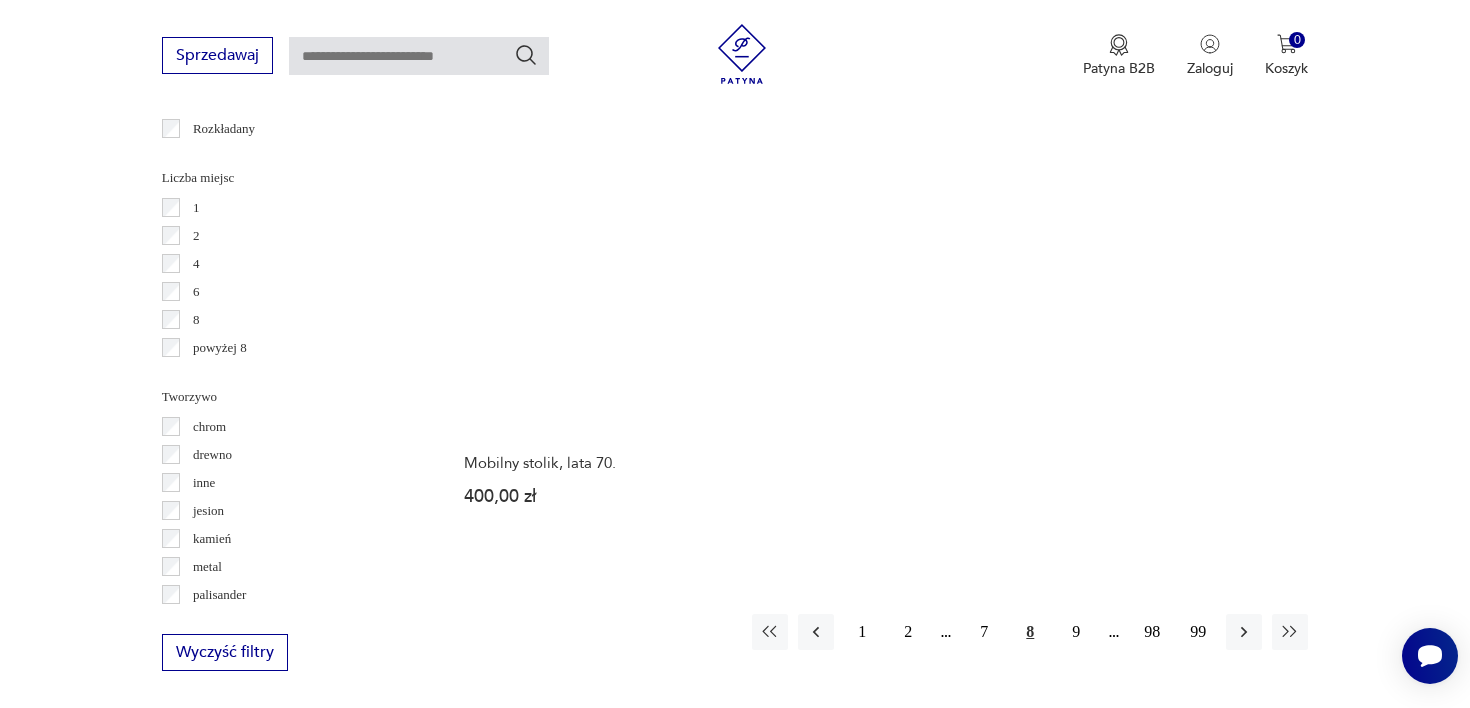 scroll, scrollTop: 2886, scrollLeft: 0, axis: vertical 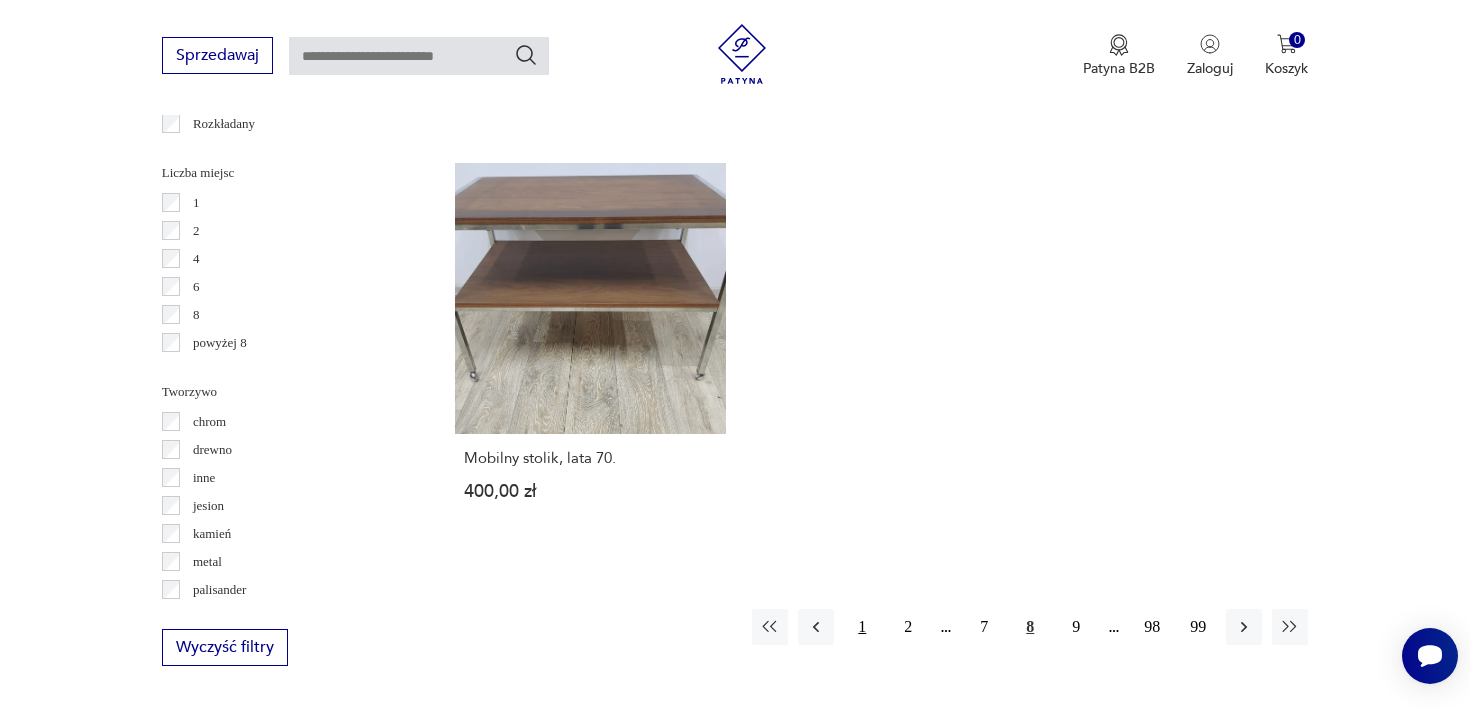 click on "1" at bounding box center (862, 627) 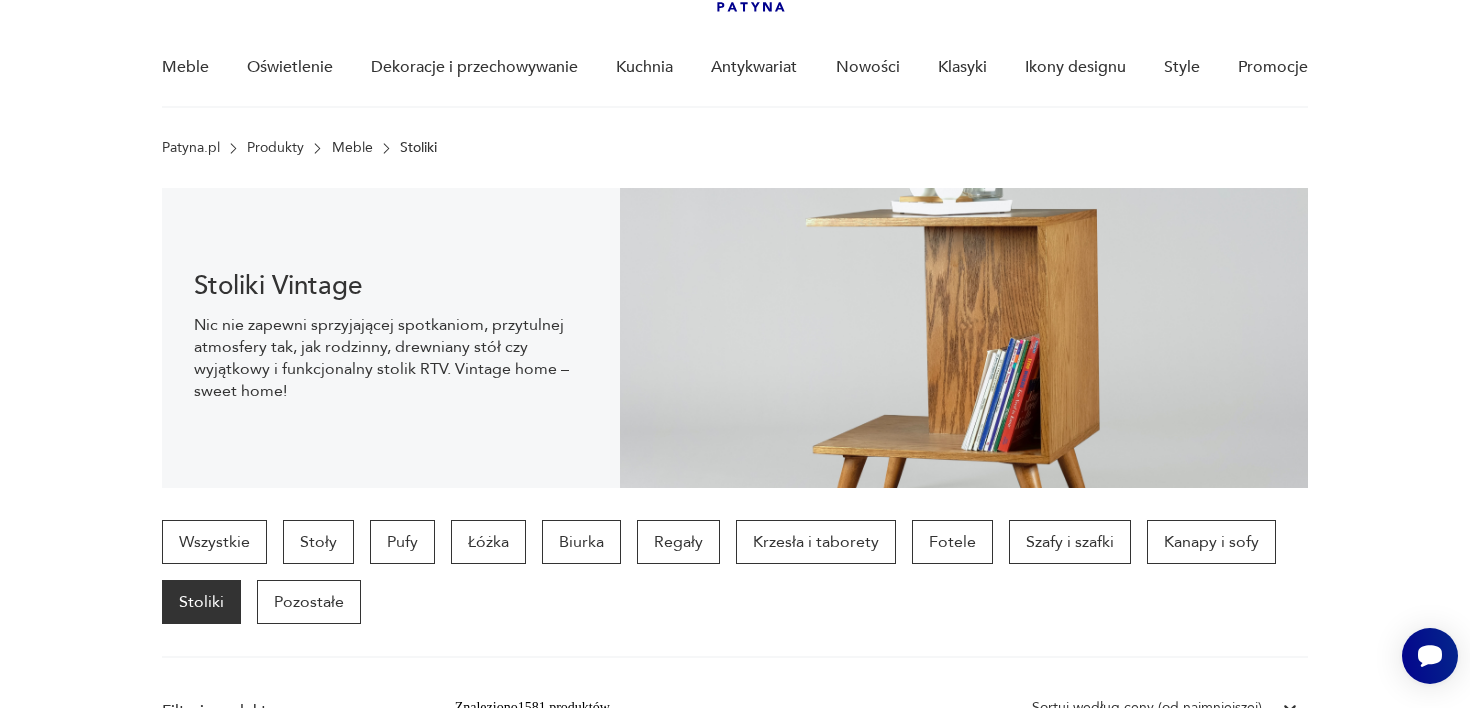 scroll, scrollTop: 199, scrollLeft: 0, axis: vertical 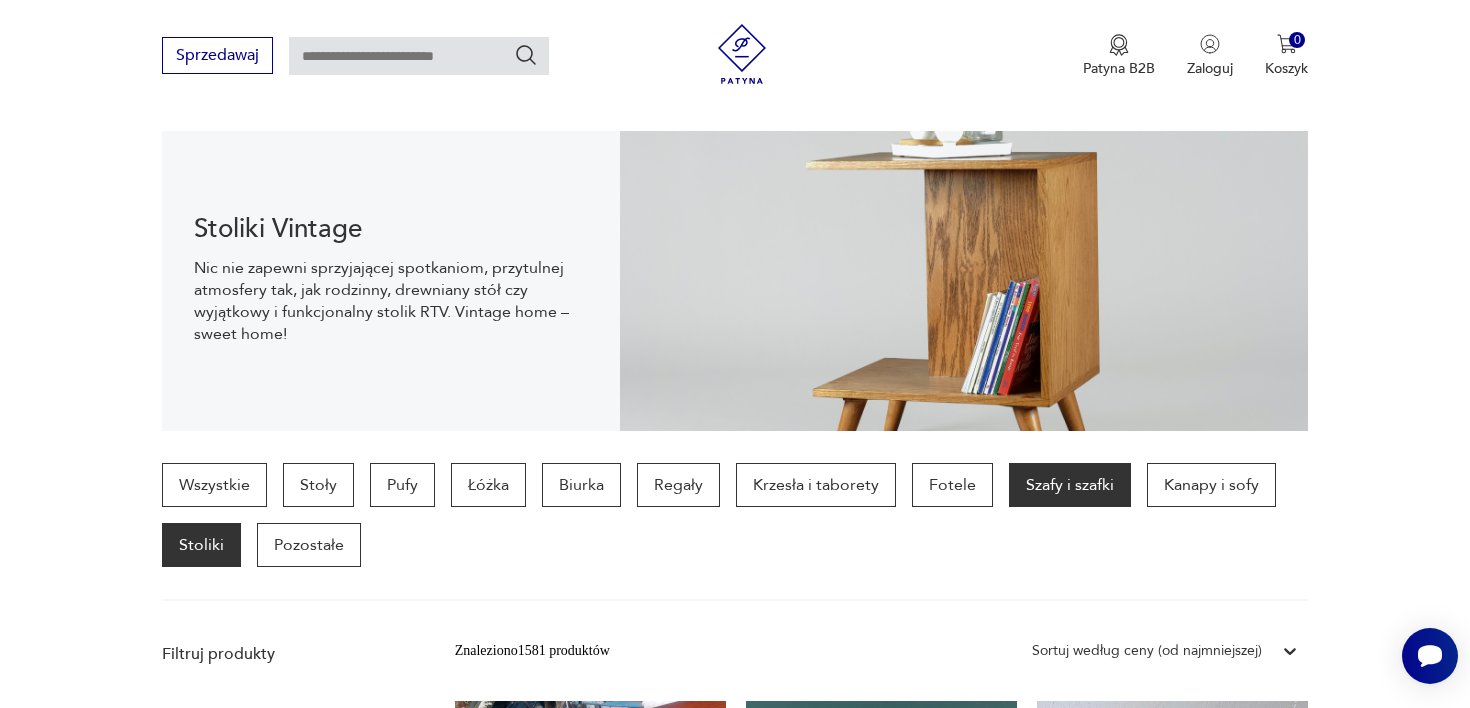 click on "Szafy i szafki" at bounding box center (1070, 485) 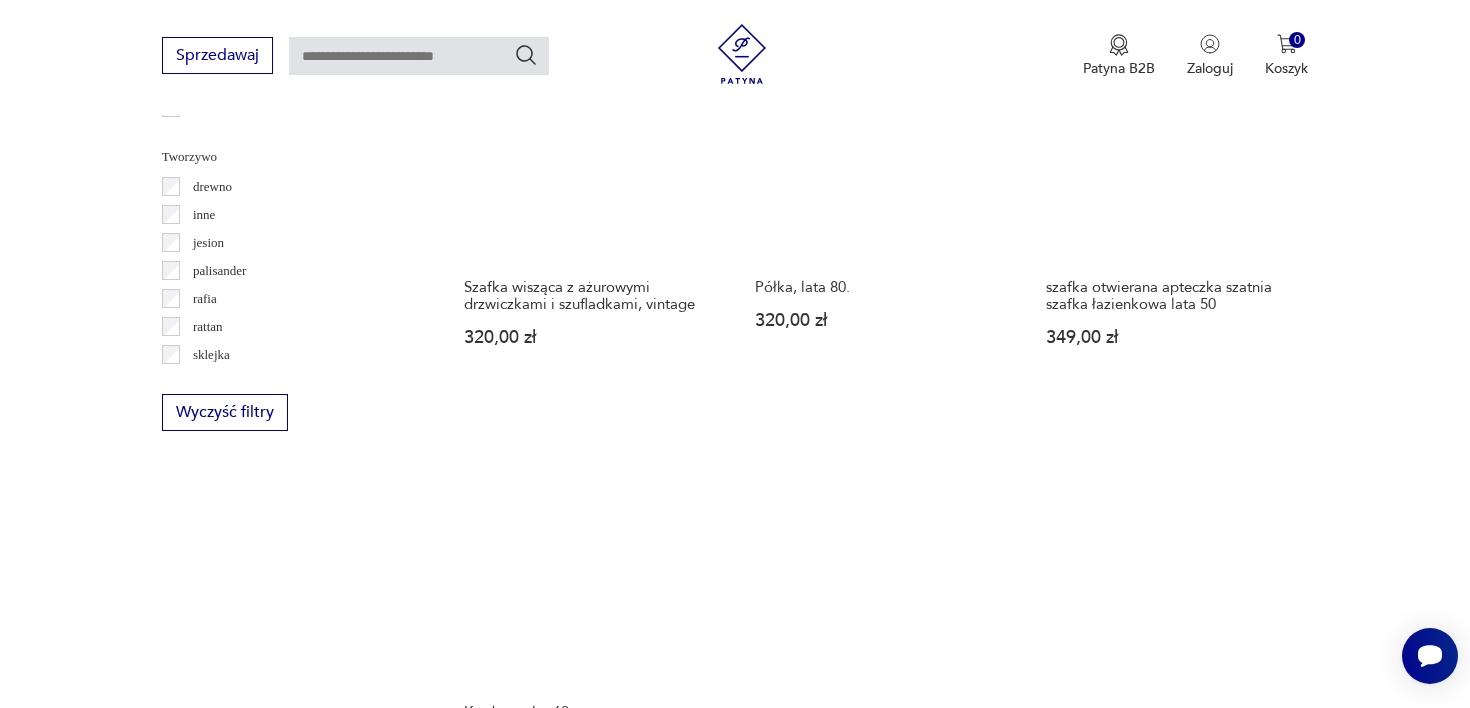 scroll, scrollTop: 3004, scrollLeft: 0, axis: vertical 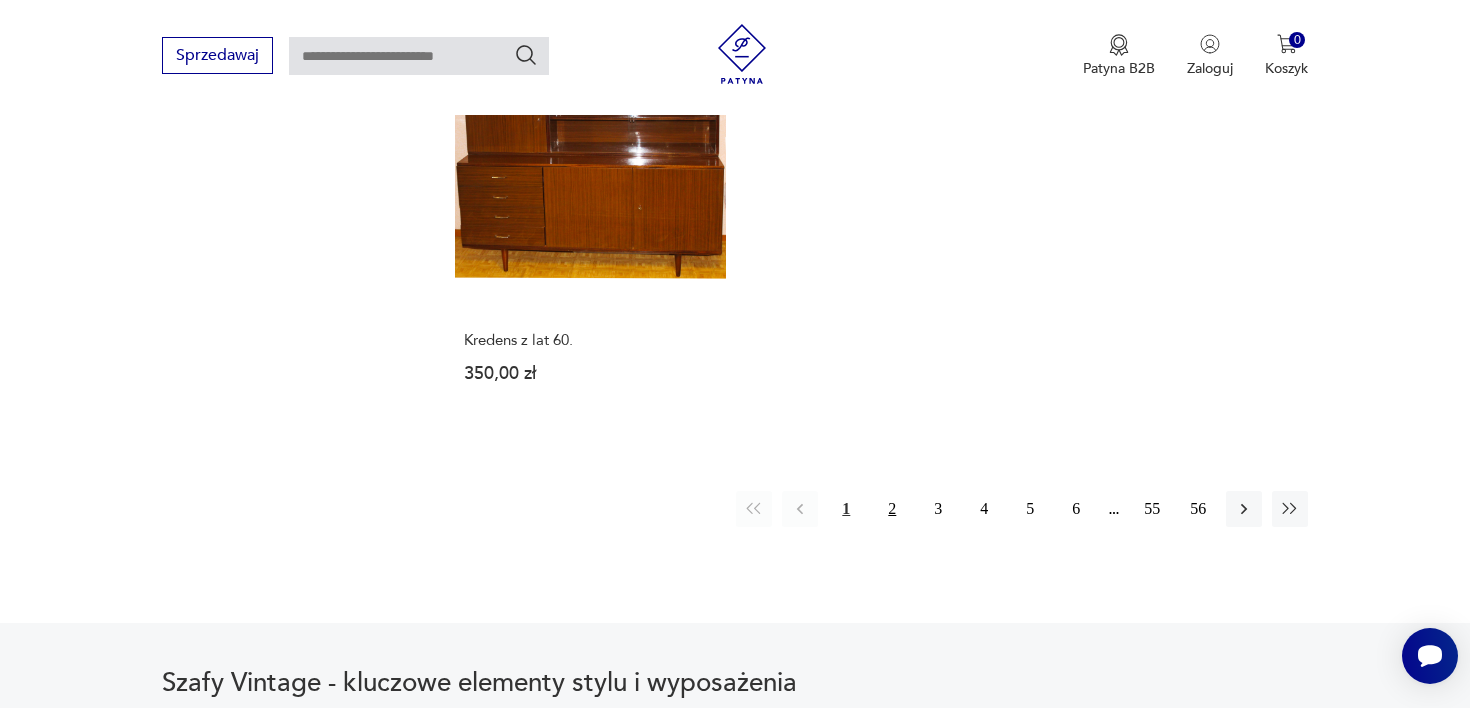 click on "2" at bounding box center [892, 509] 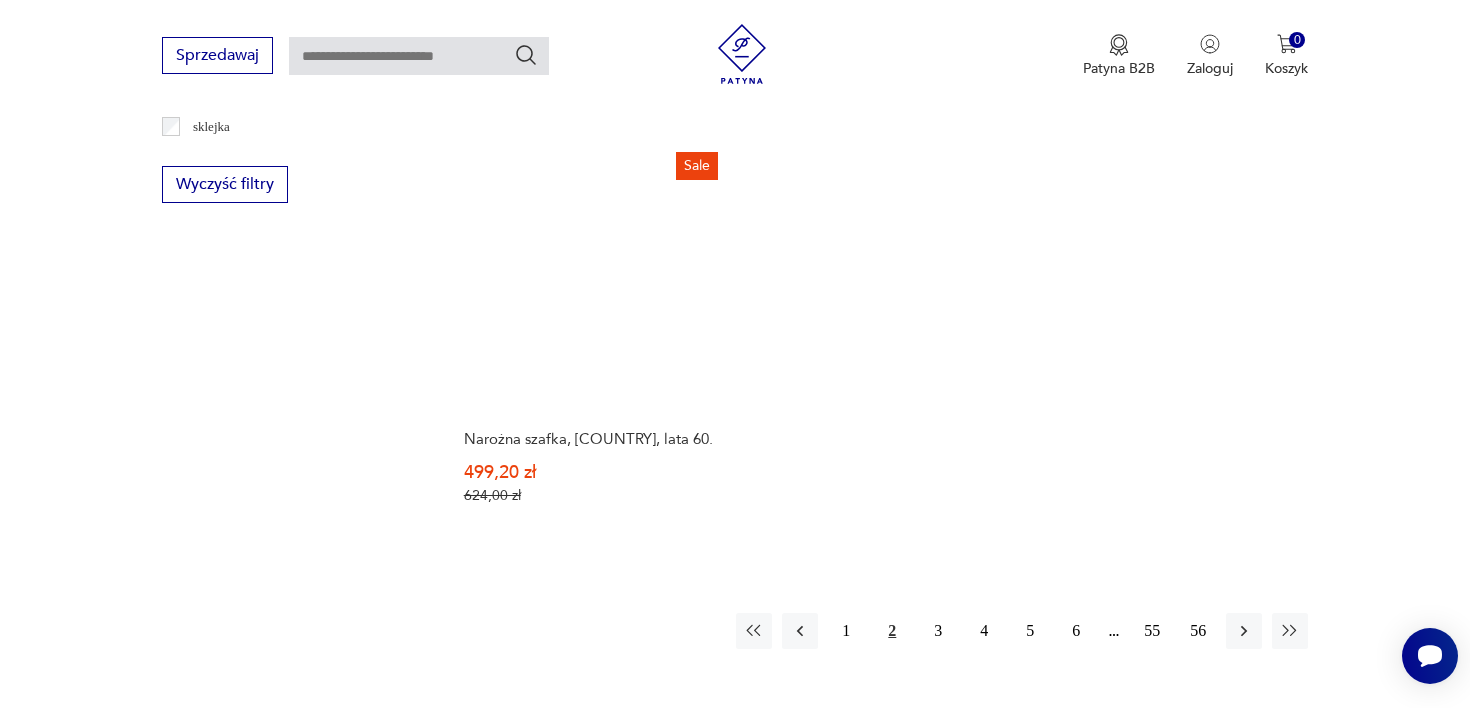 scroll, scrollTop: 3032, scrollLeft: 0, axis: vertical 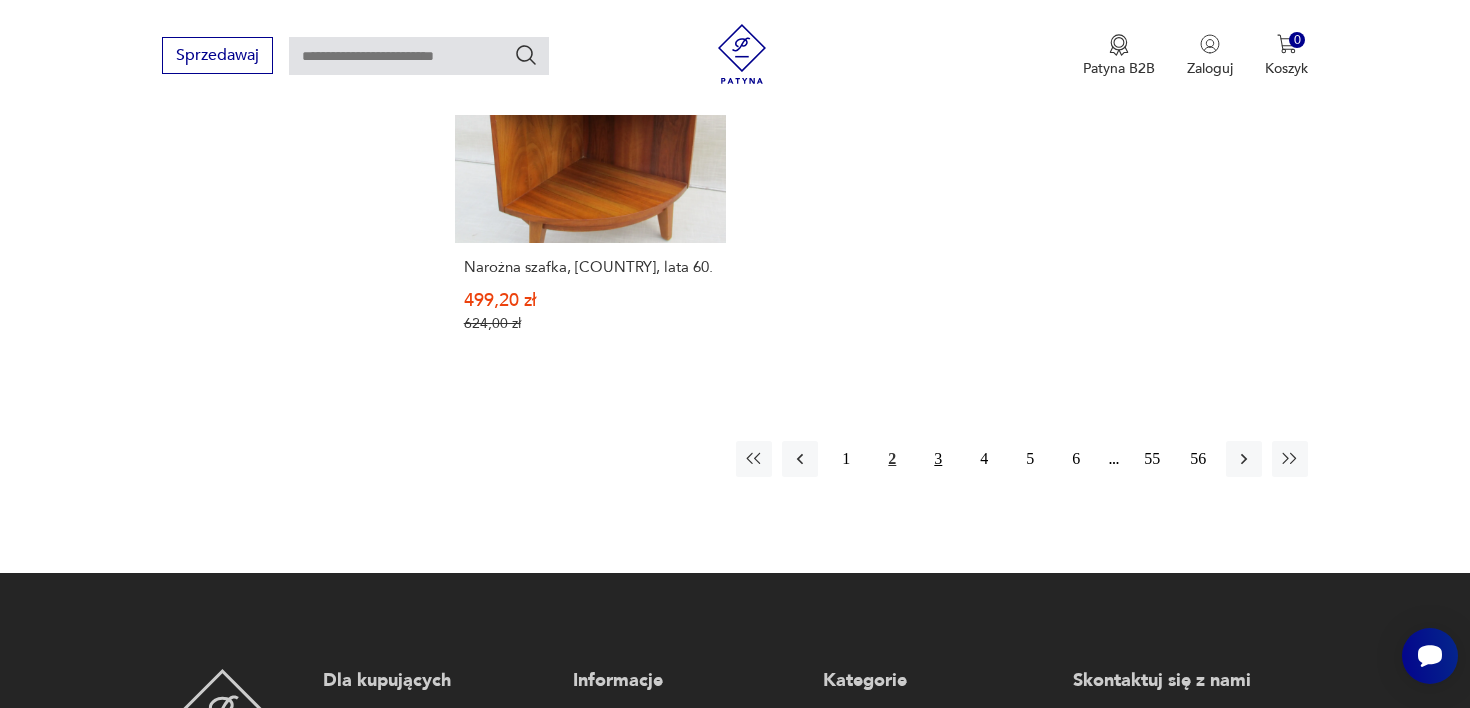 click on "3" at bounding box center [938, 459] 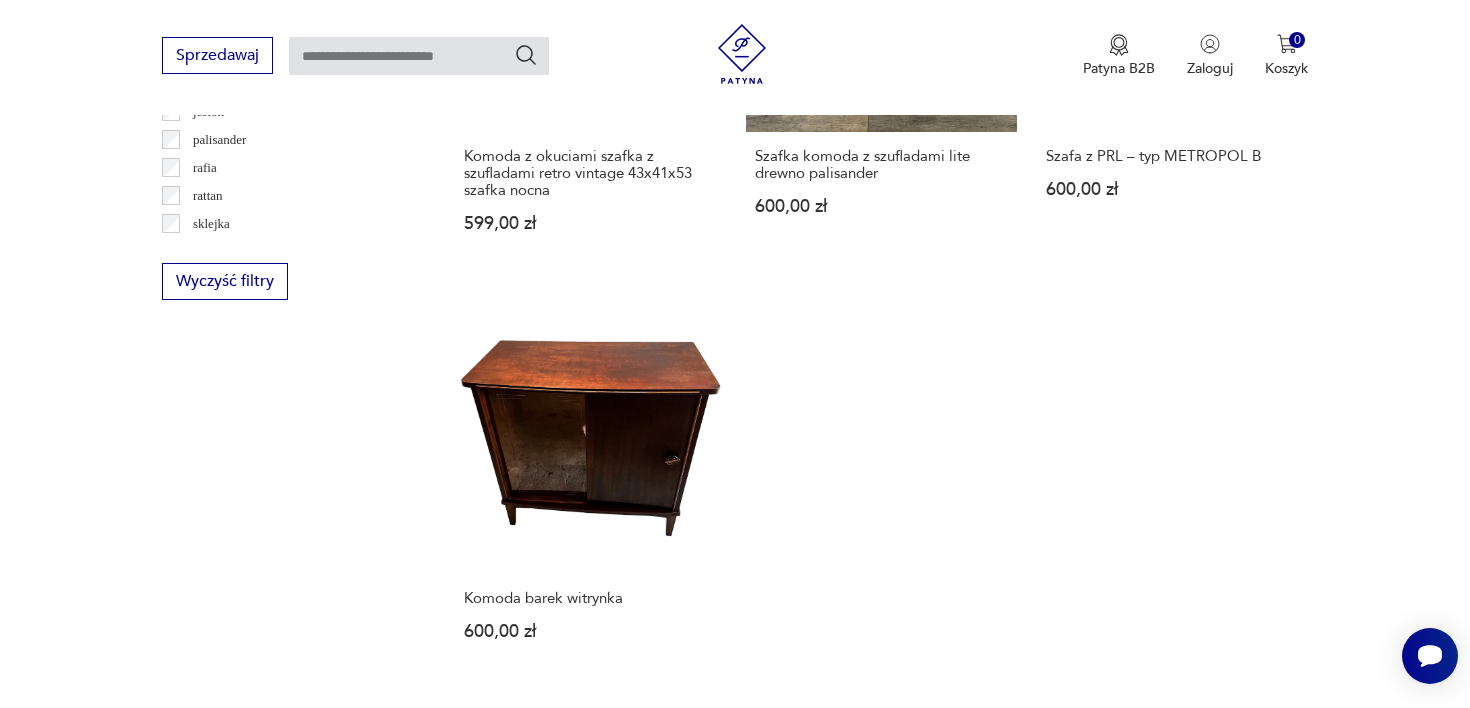 scroll, scrollTop: 2881, scrollLeft: 0, axis: vertical 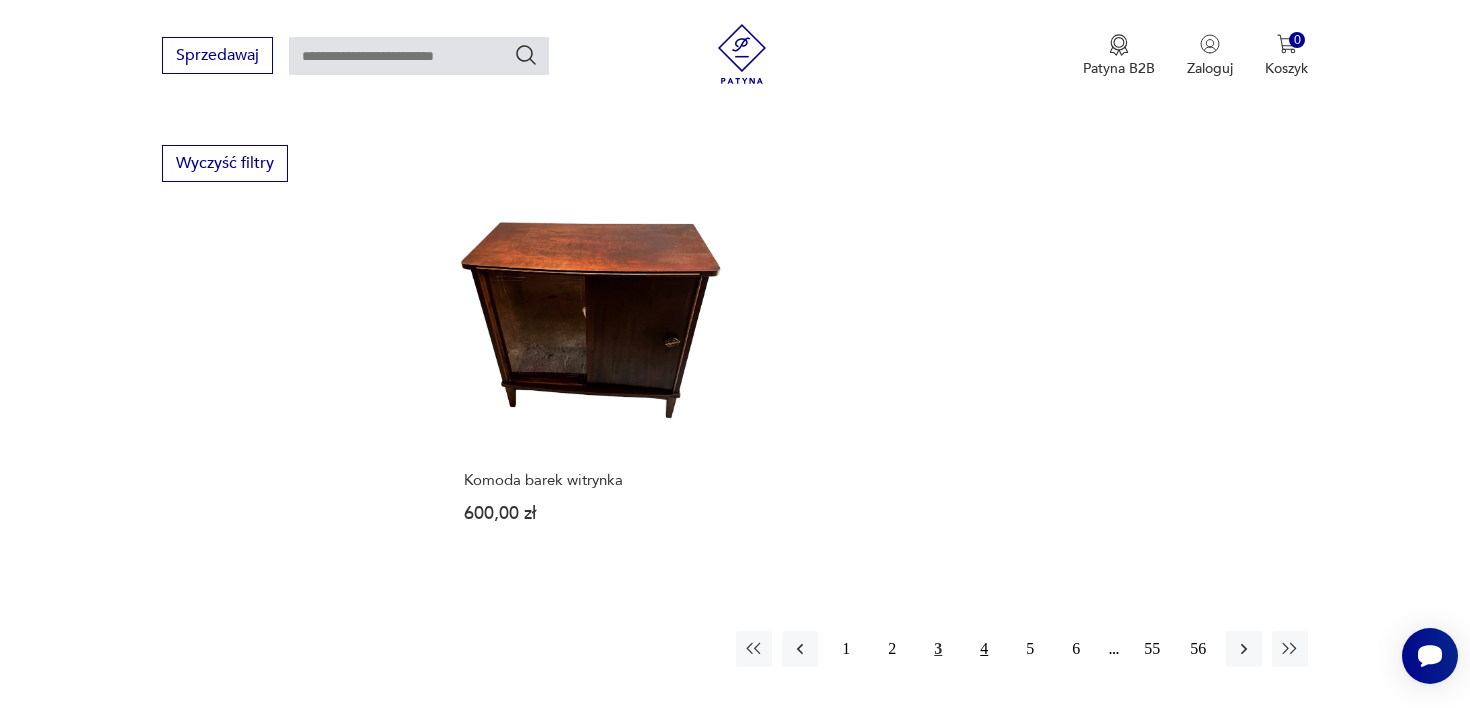 click on "4" at bounding box center [984, 649] 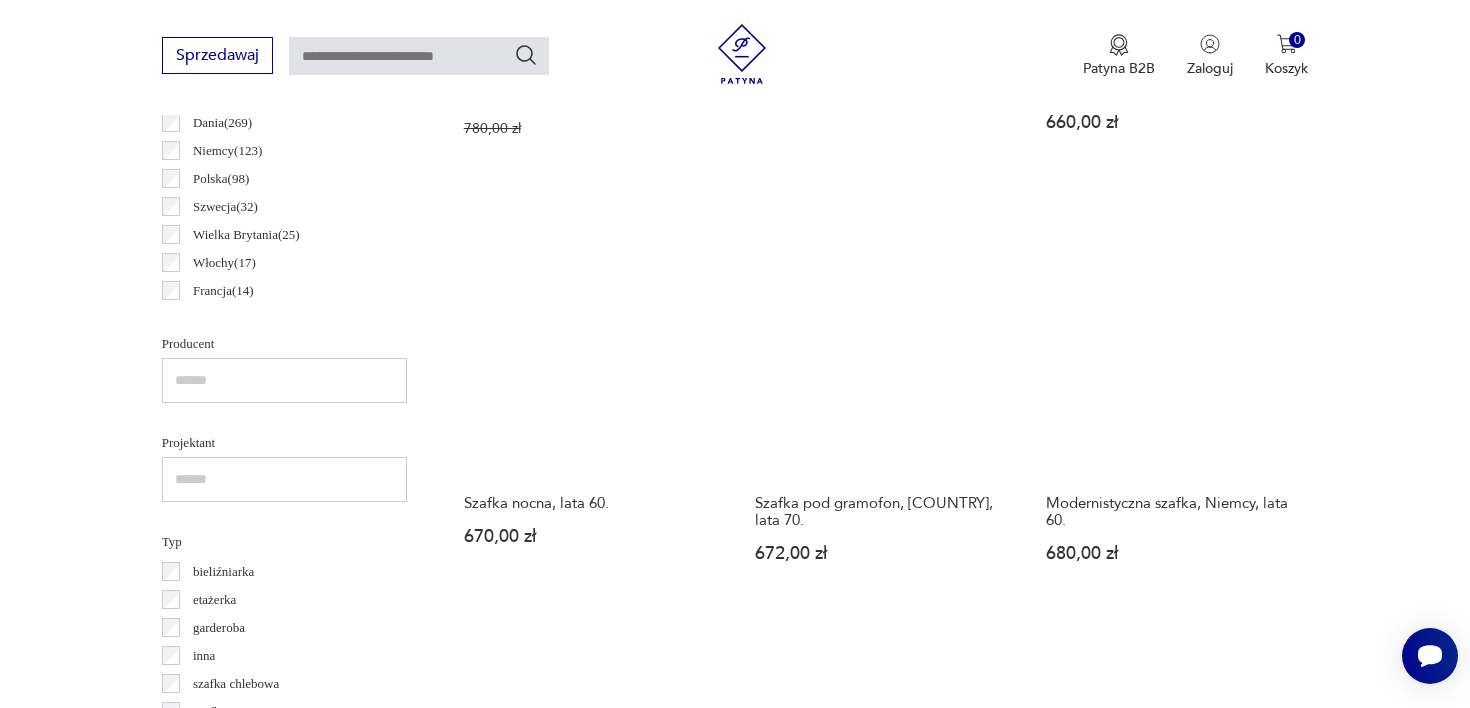 scroll, scrollTop: 1125, scrollLeft: 0, axis: vertical 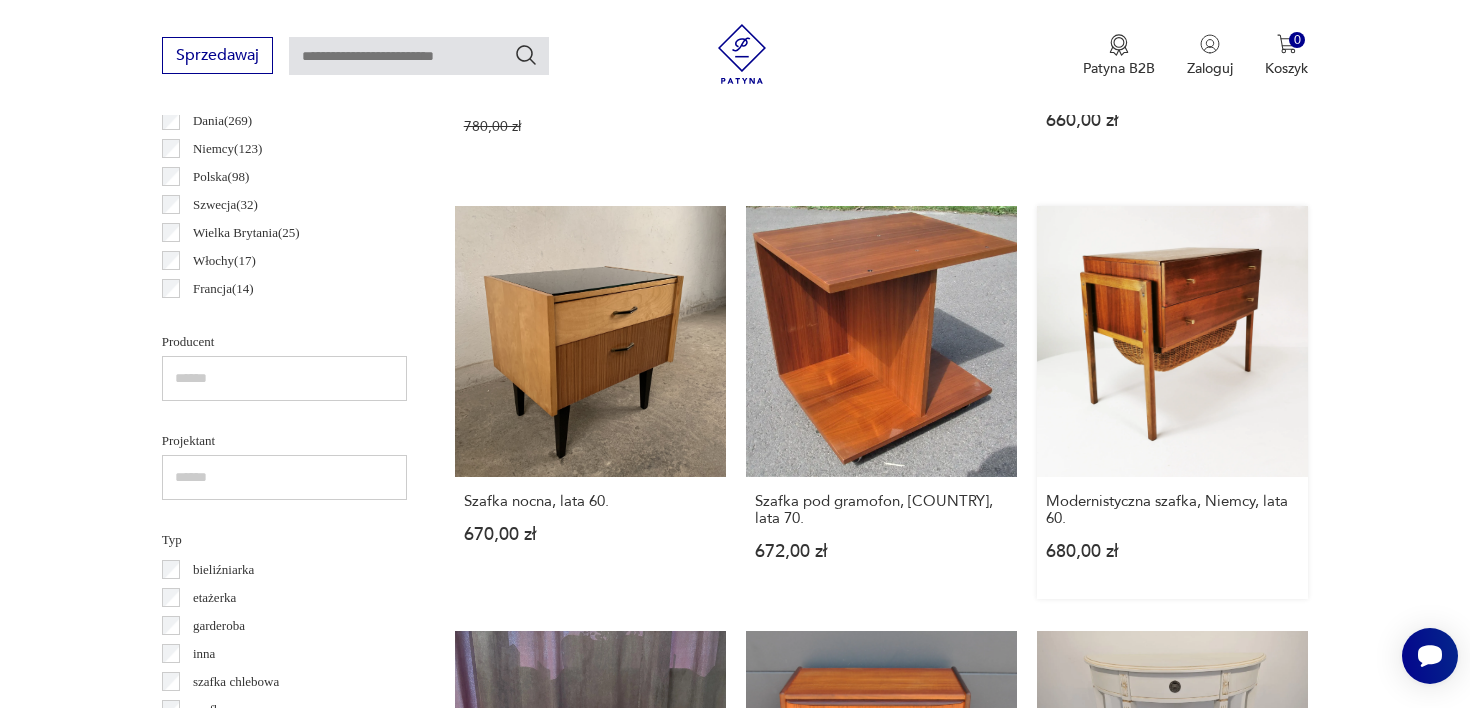 click on "Modernistyczna szafka, [COUNTRY], lata 60. 680,00 zł" at bounding box center (1172, 402) 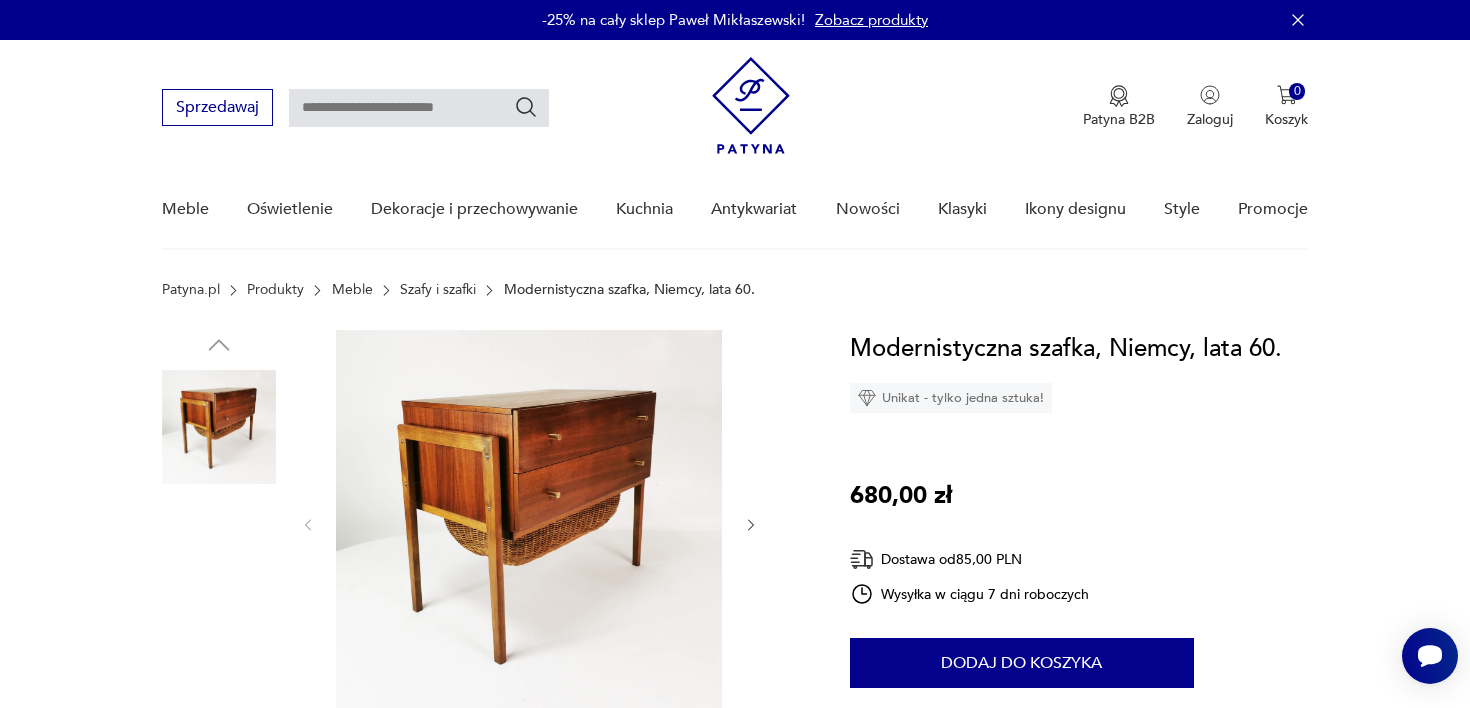 scroll, scrollTop: 122, scrollLeft: 0, axis: vertical 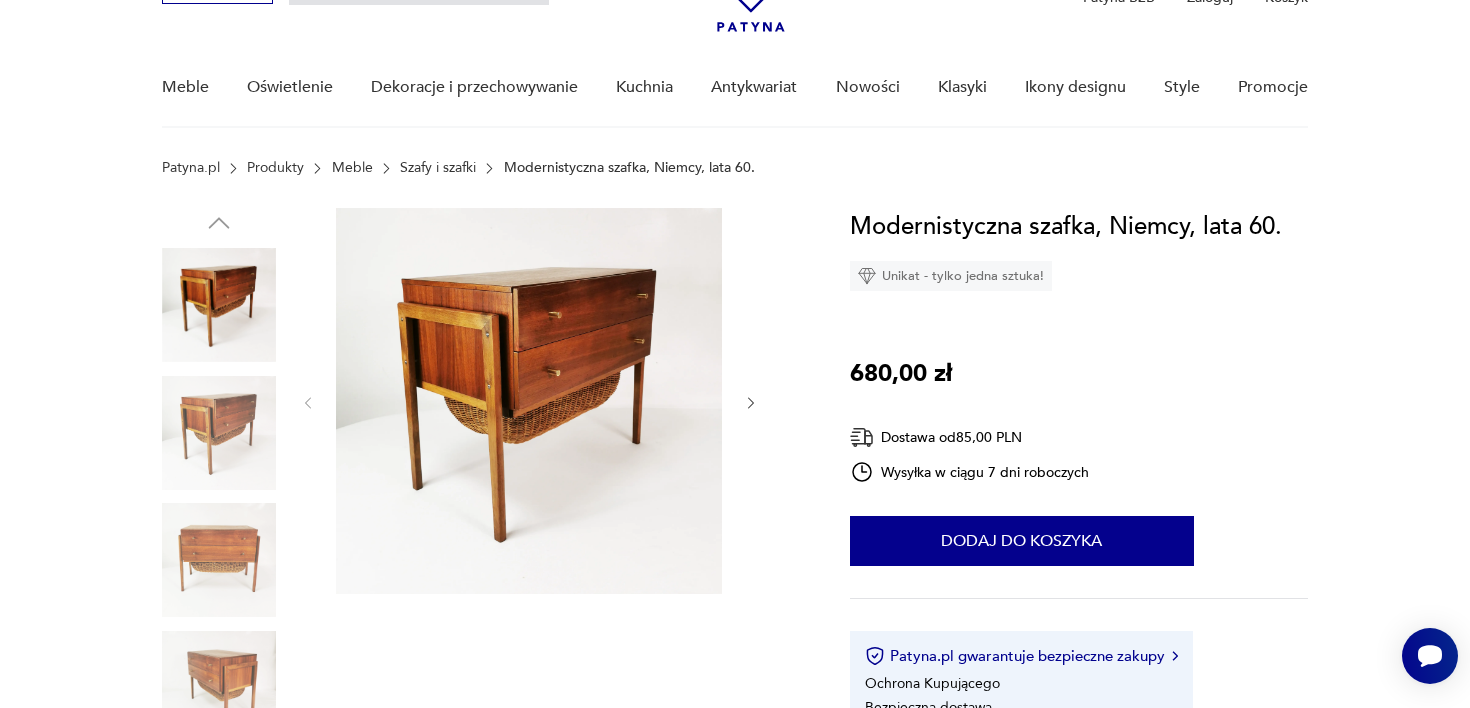 click at bounding box center [219, 433] 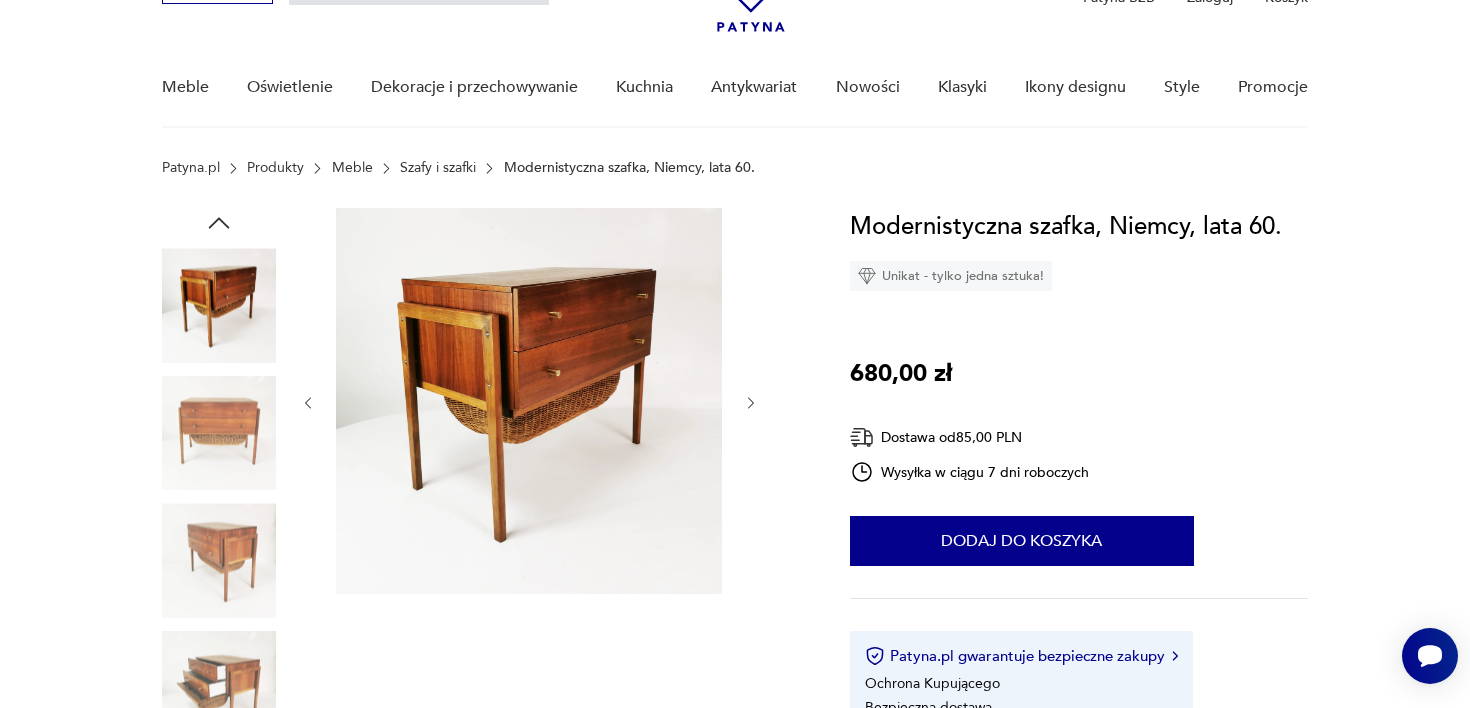 click at bounding box center (219, 433) 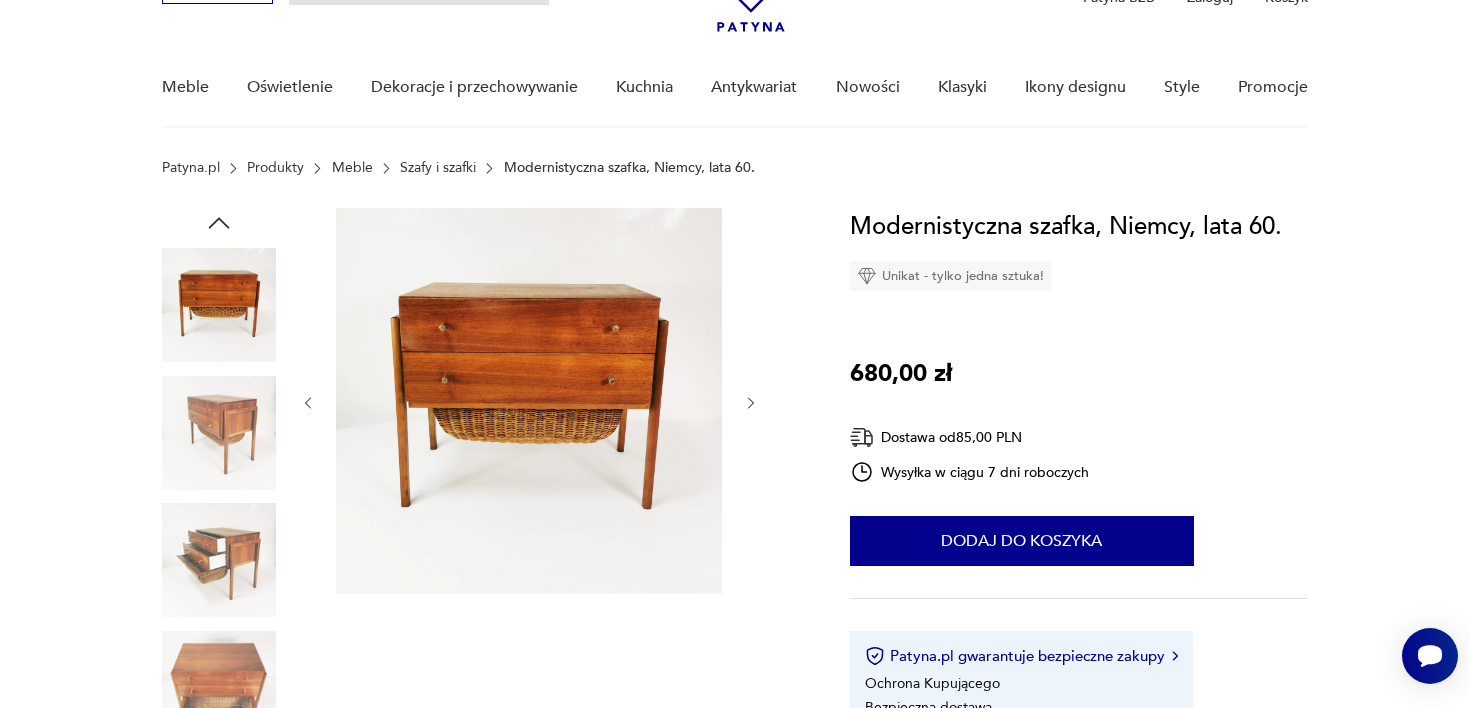 click at bounding box center [219, 433] 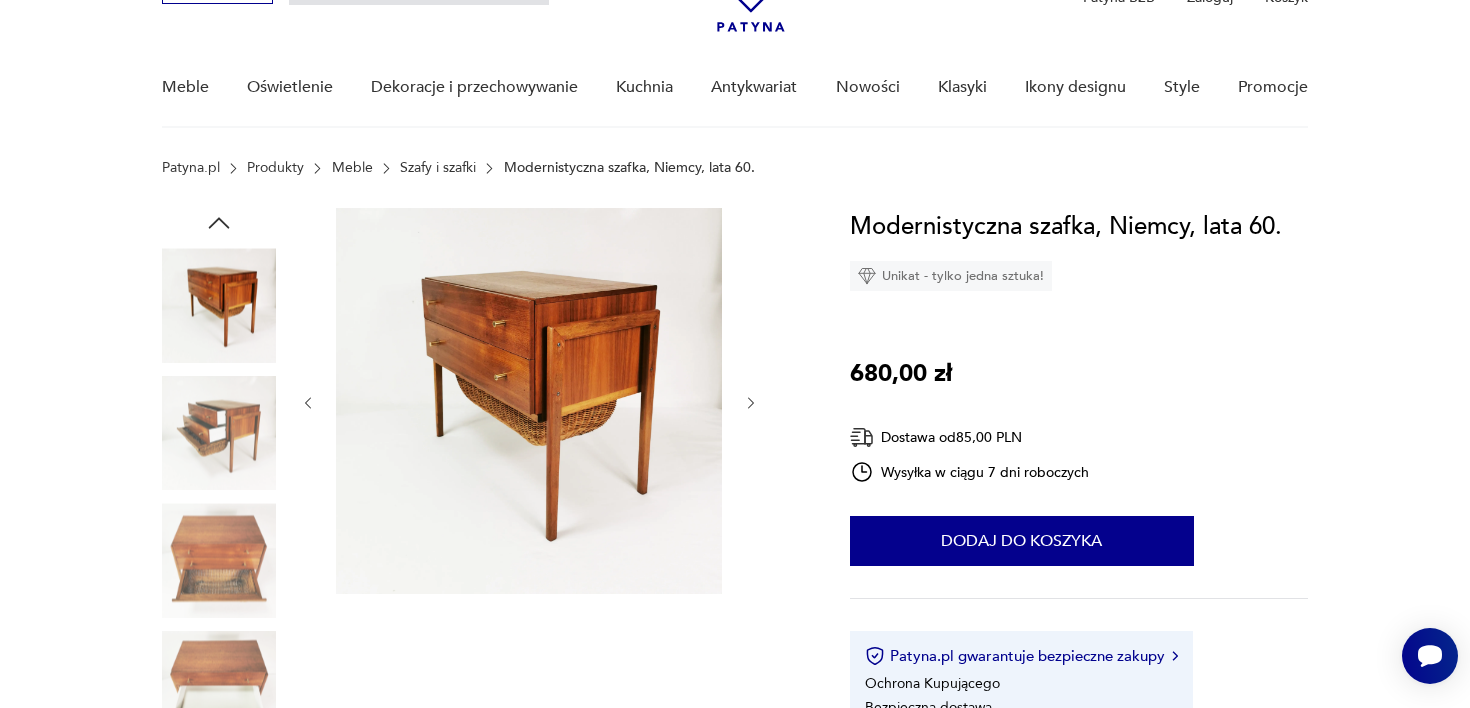 click at bounding box center [219, 433] 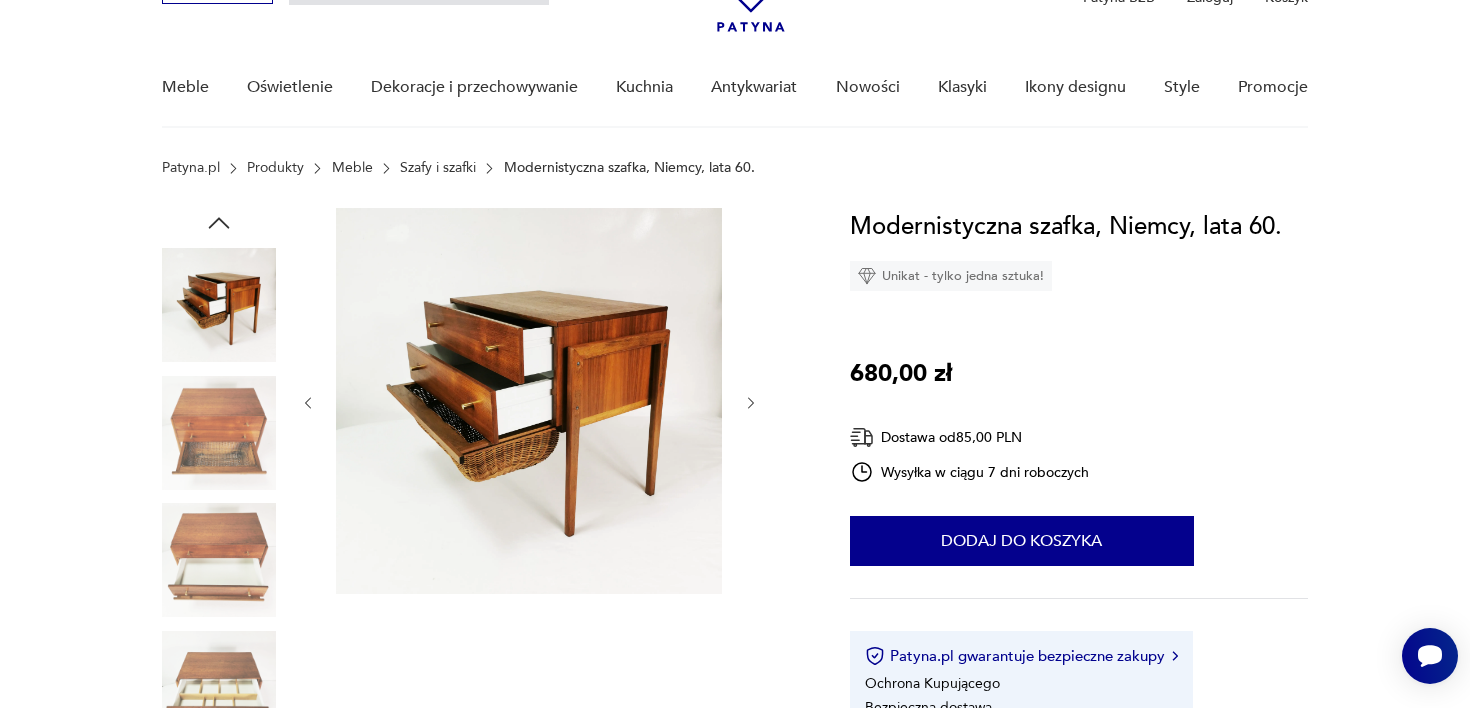 click at bounding box center (219, 433) 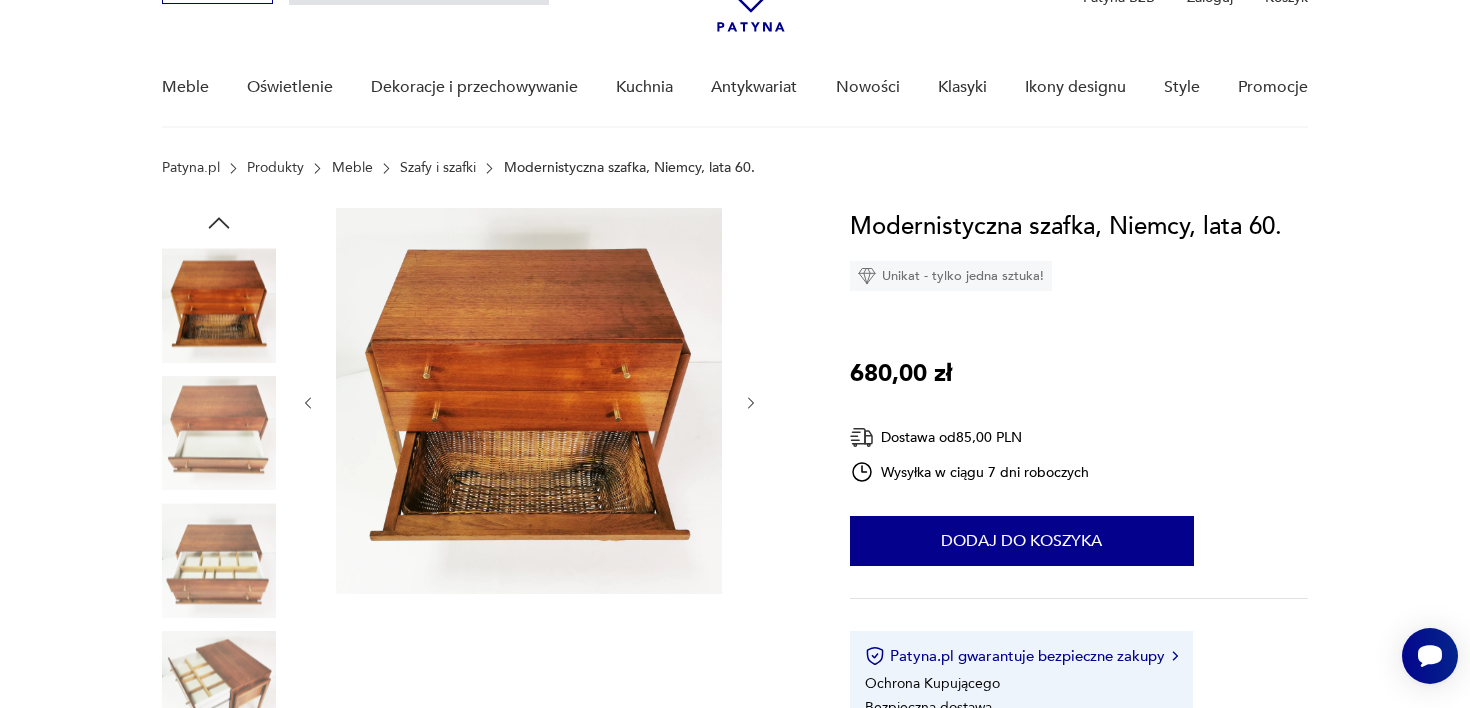 click at bounding box center [219, 433] 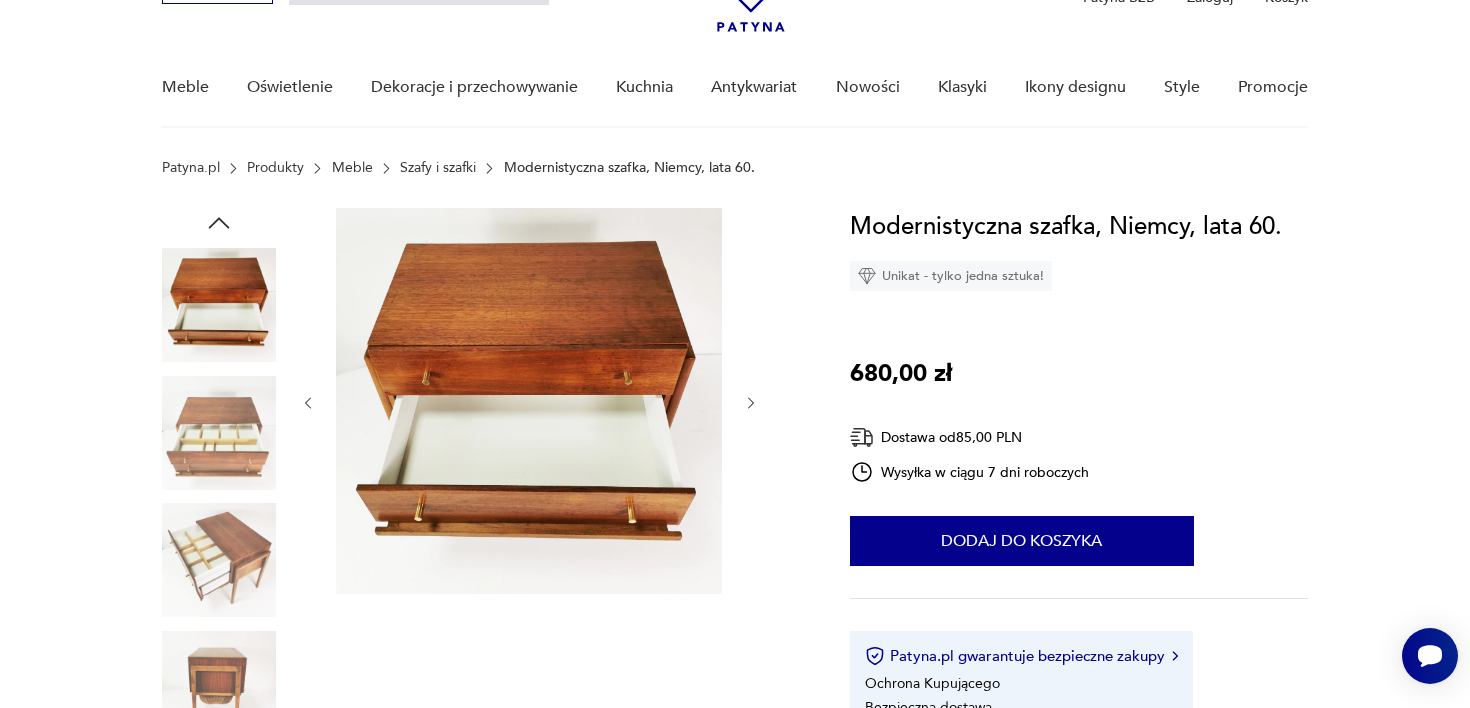 click at bounding box center (219, 433) 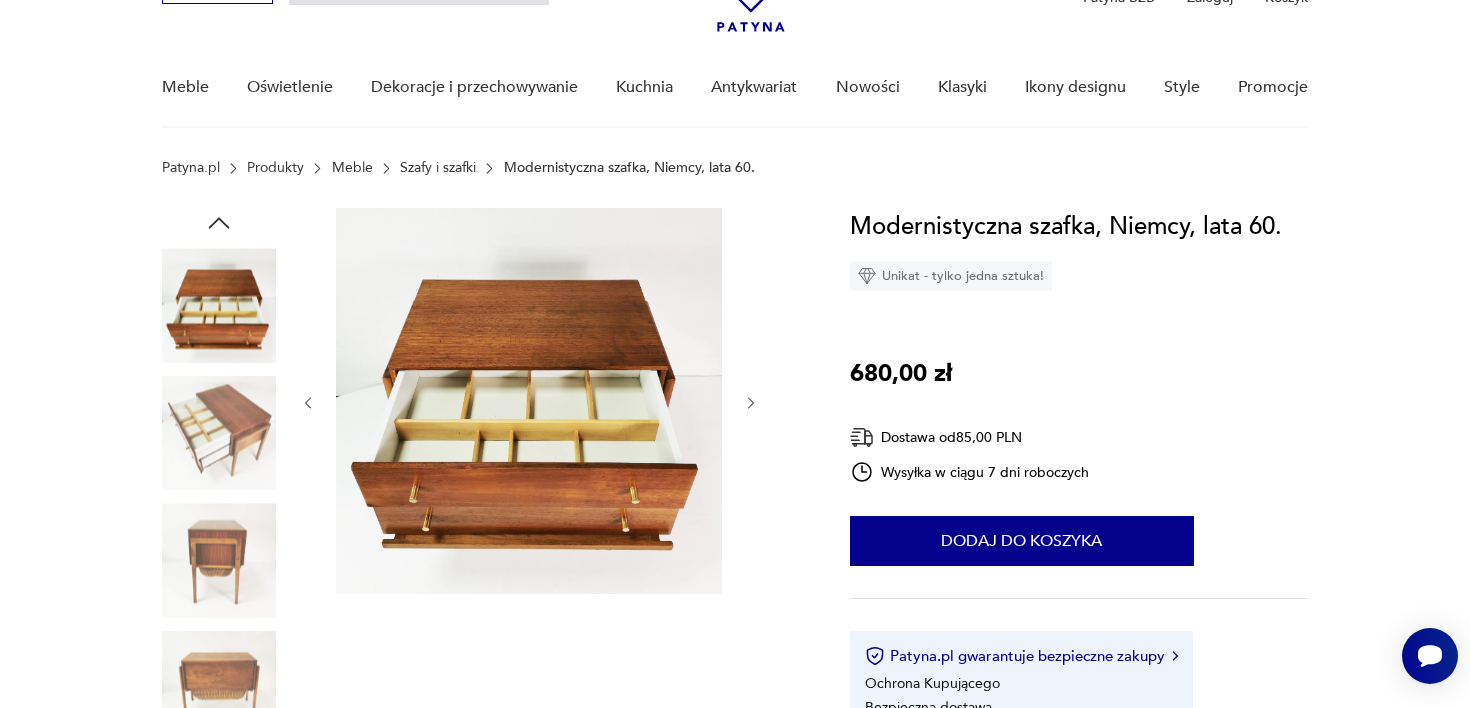 click at bounding box center [219, 433] 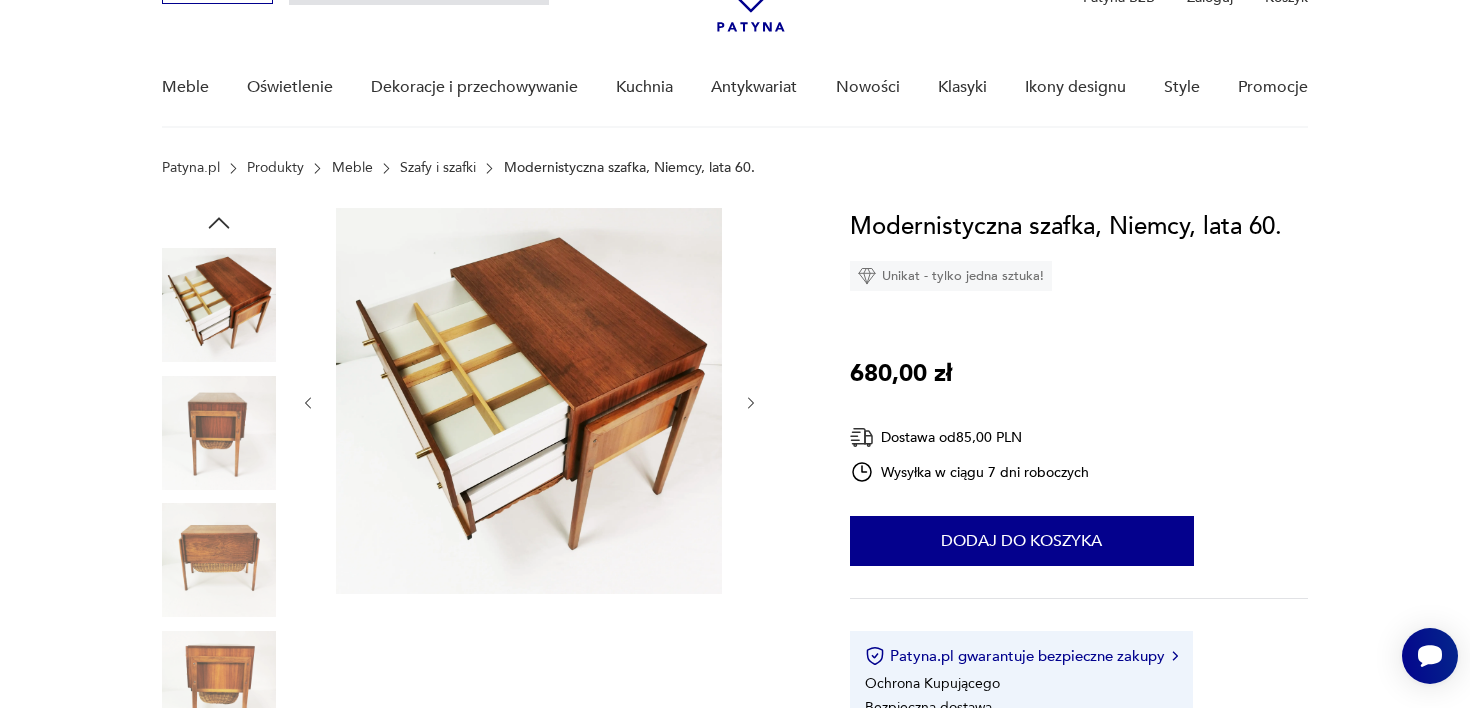 click at bounding box center (219, 498) 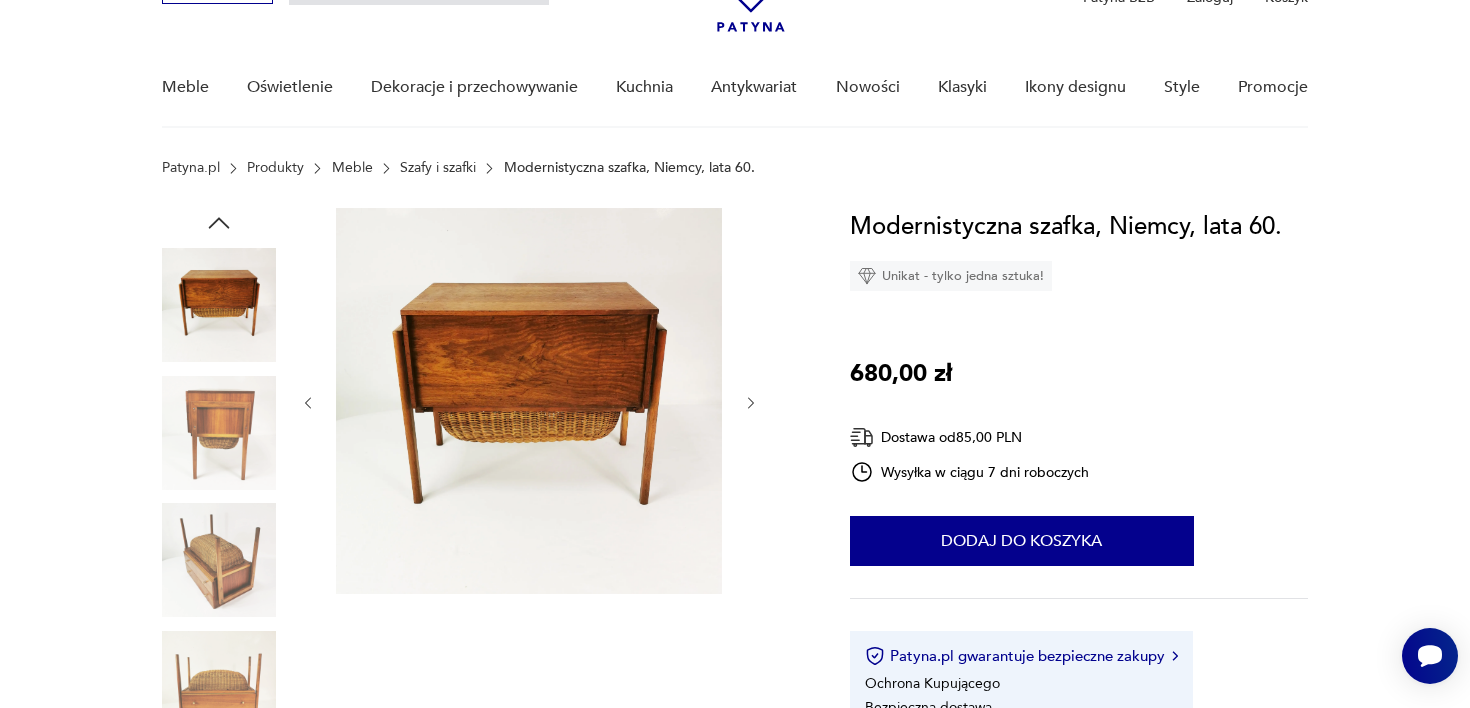 click at bounding box center [219, 560] 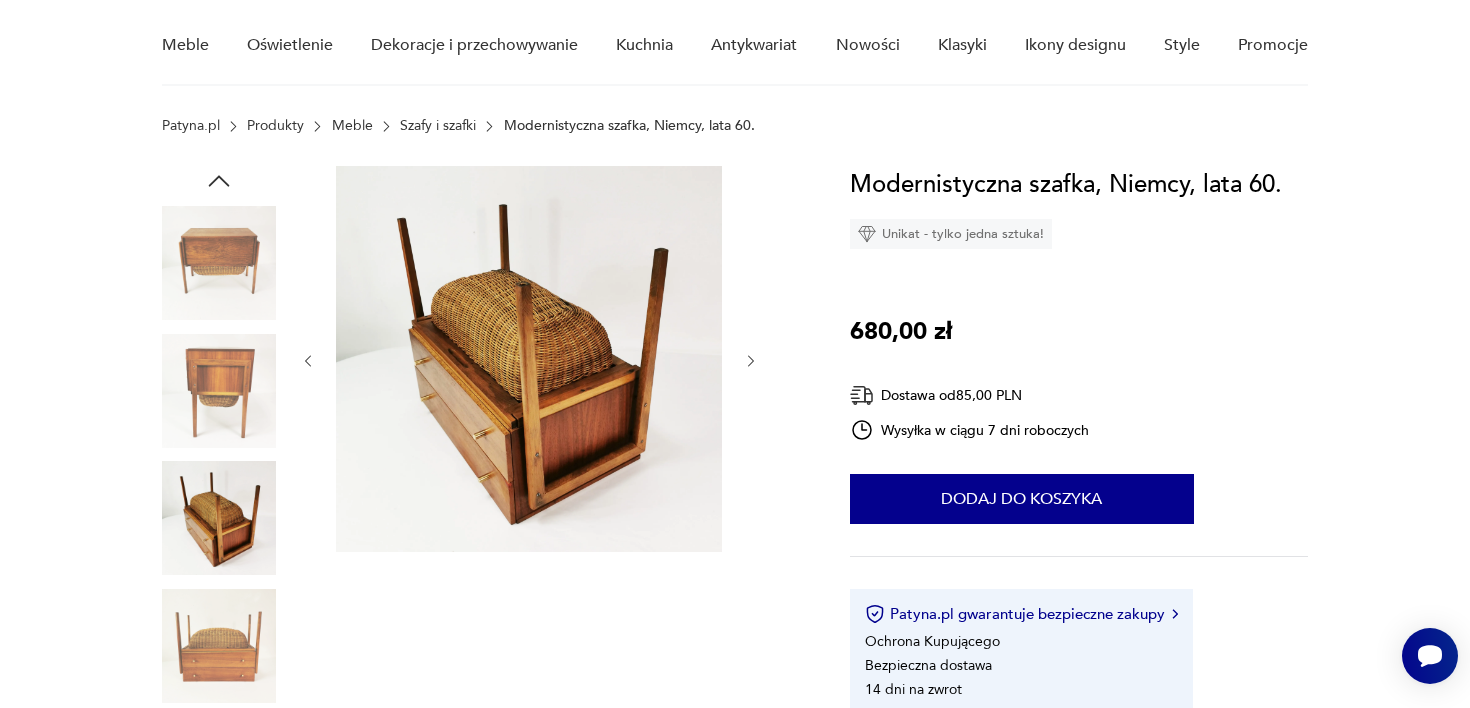 scroll, scrollTop: 179, scrollLeft: 0, axis: vertical 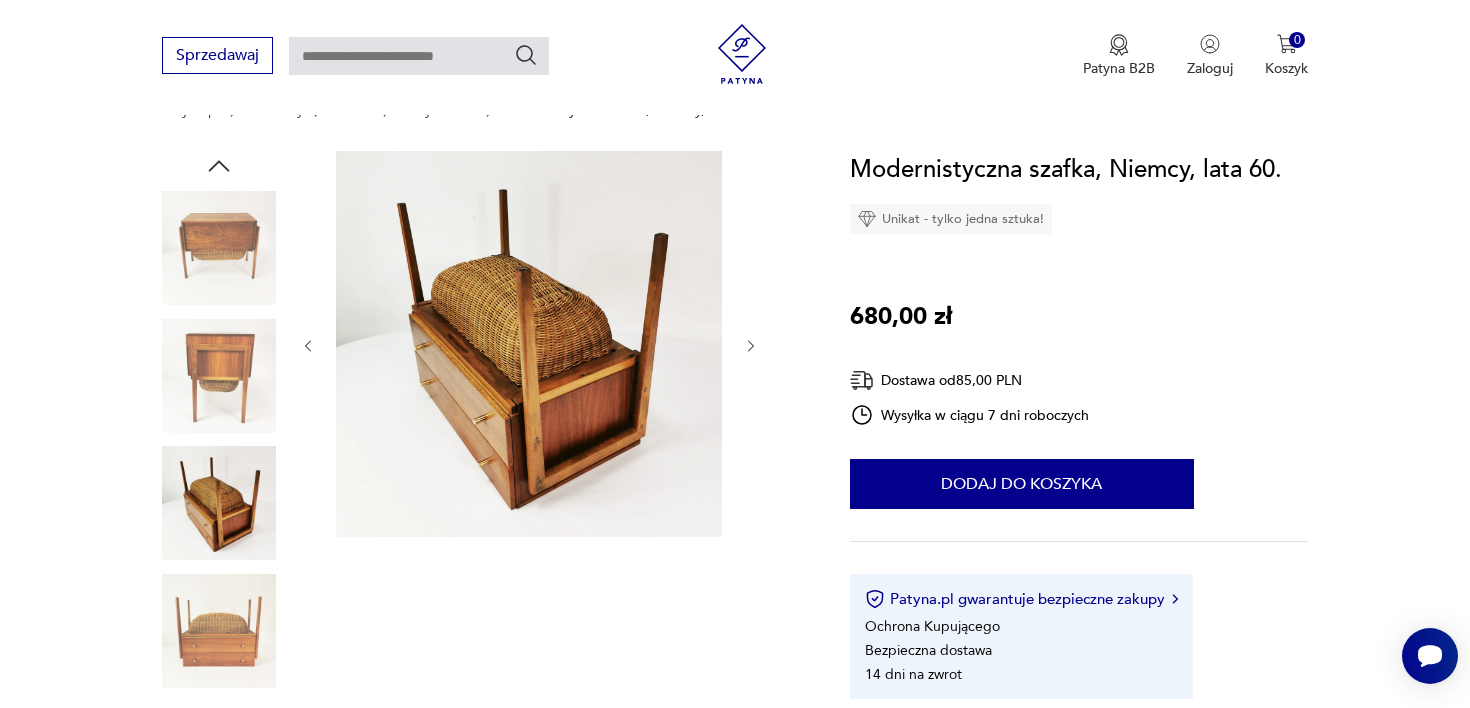 click 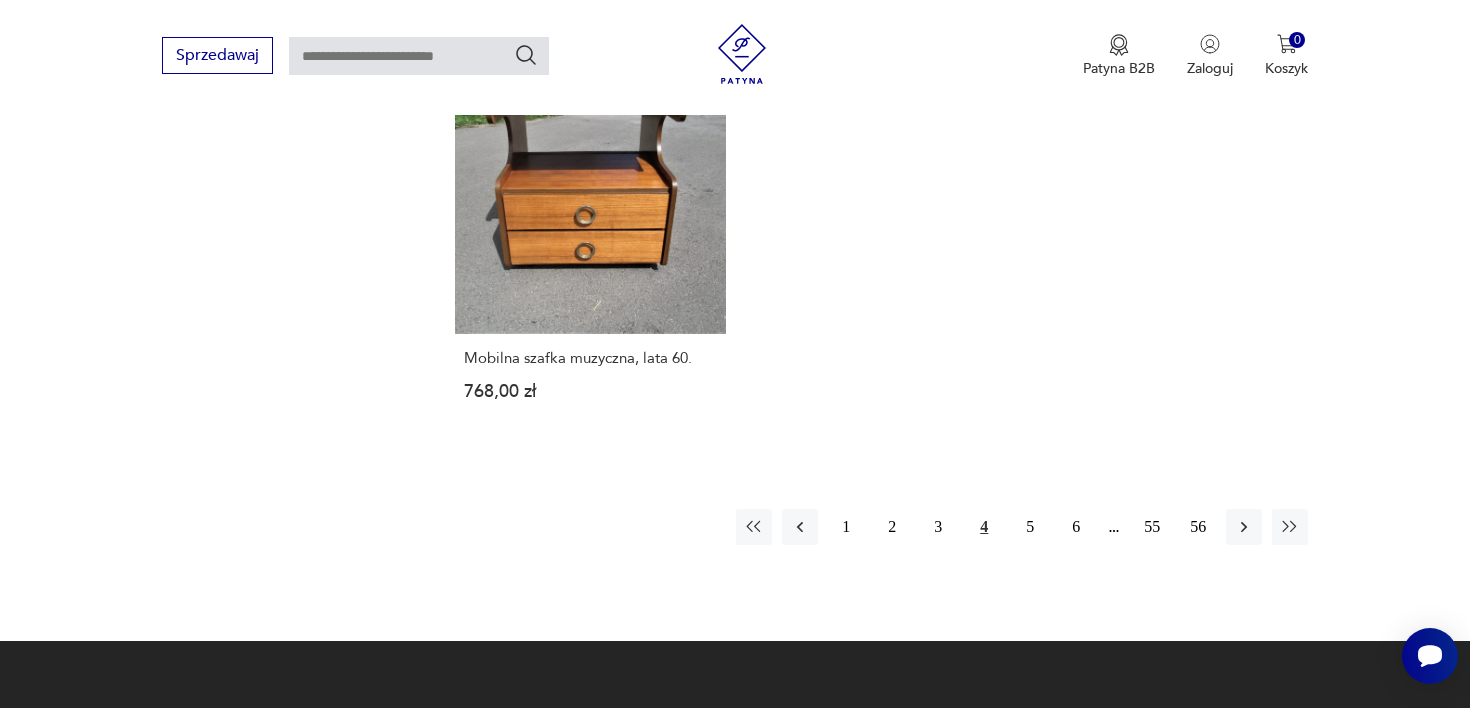 scroll, scrollTop: 3021, scrollLeft: 0, axis: vertical 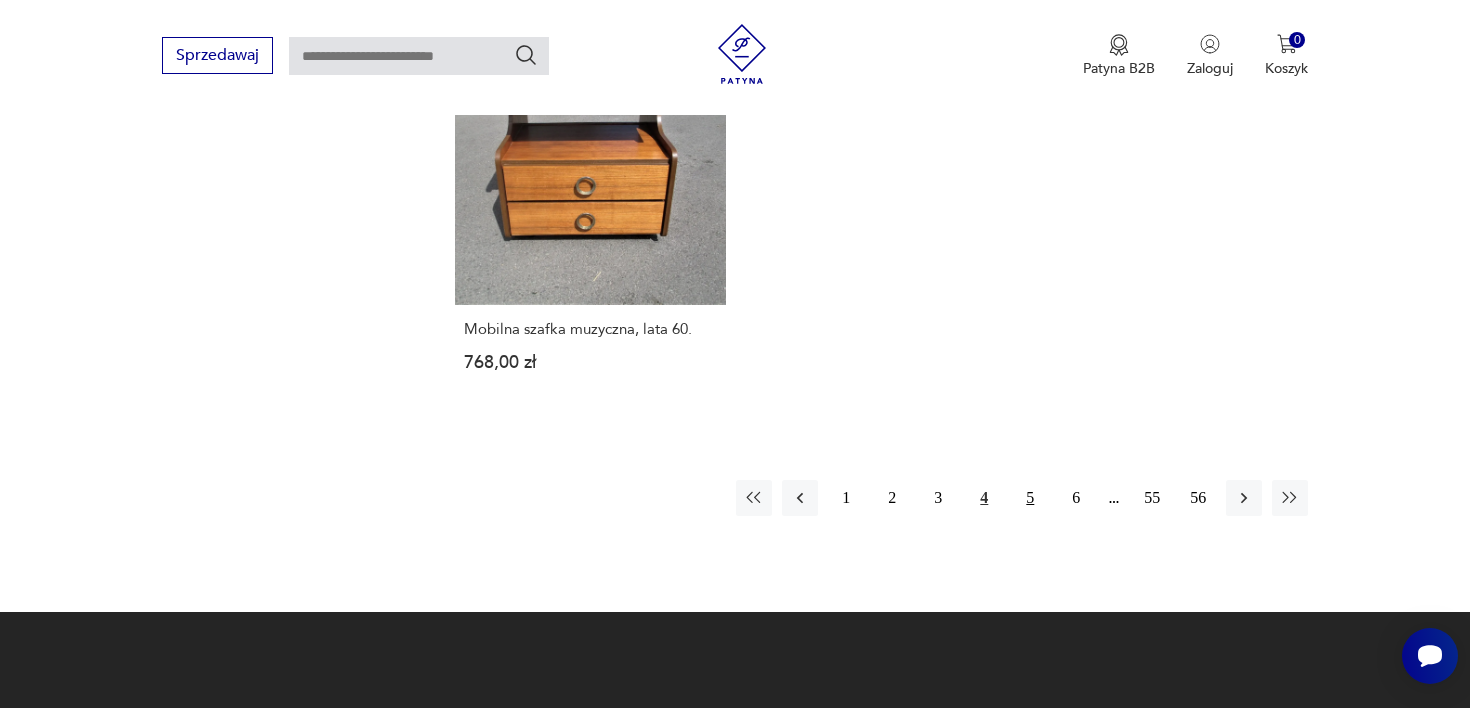 click on "5" at bounding box center [1030, 498] 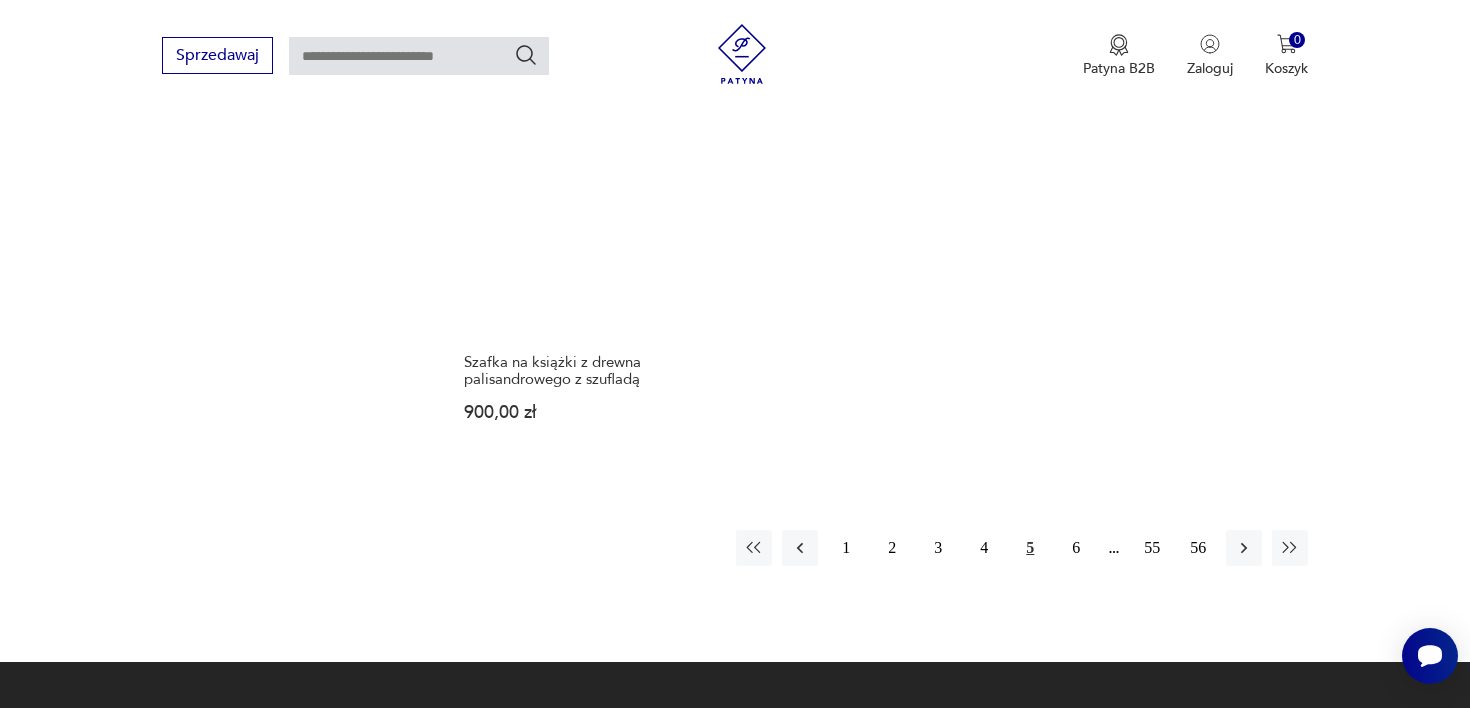 scroll, scrollTop: 3058, scrollLeft: 0, axis: vertical 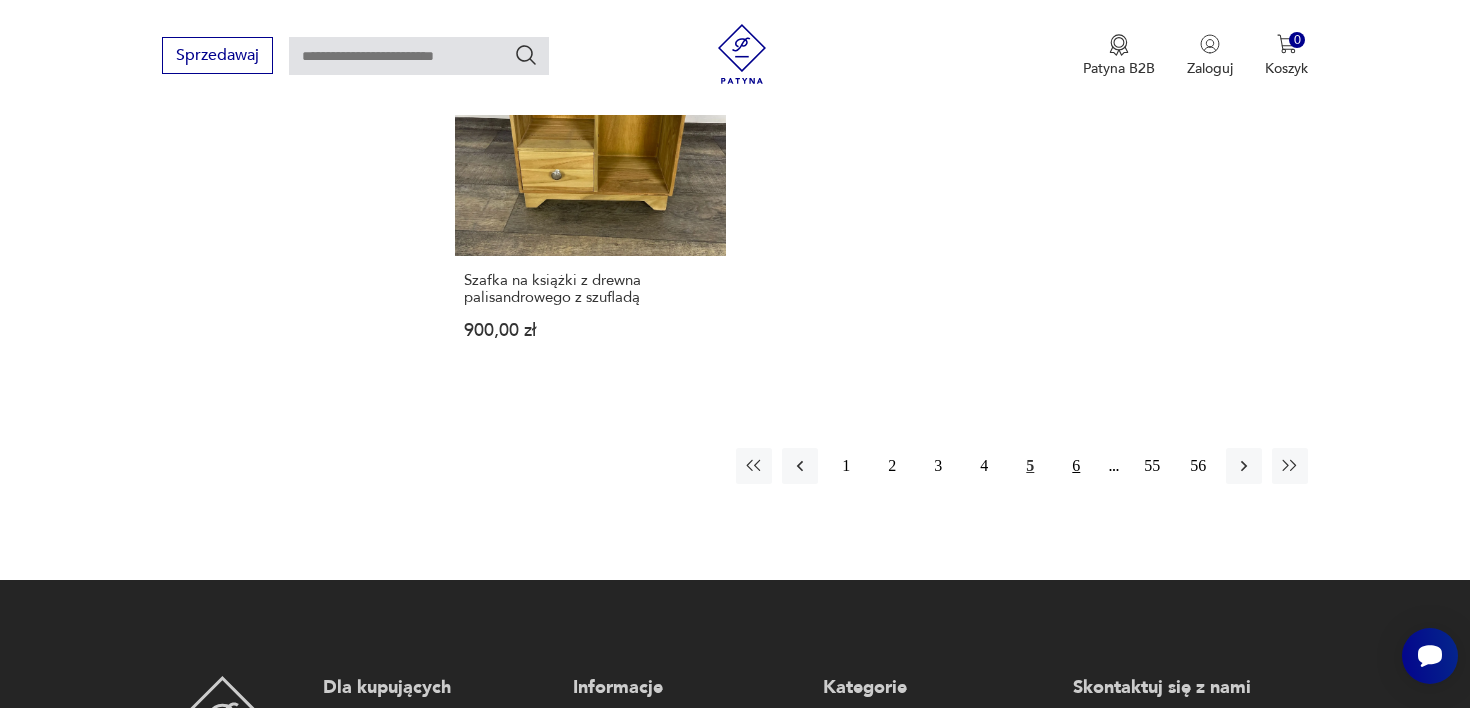 click on "6" at bounding box center [1076, 466] 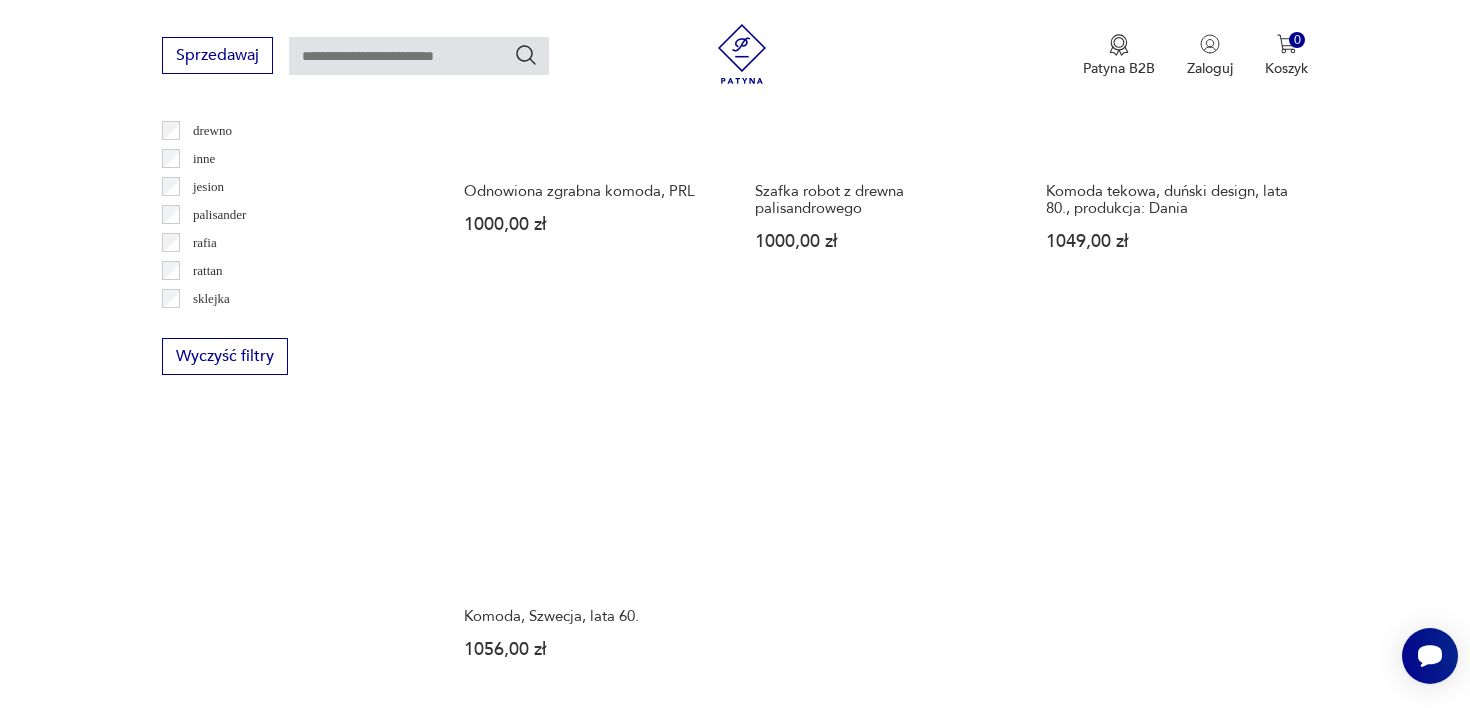 scroll, scrollTop: 2814, scrollLeft: 0, axis: vertical 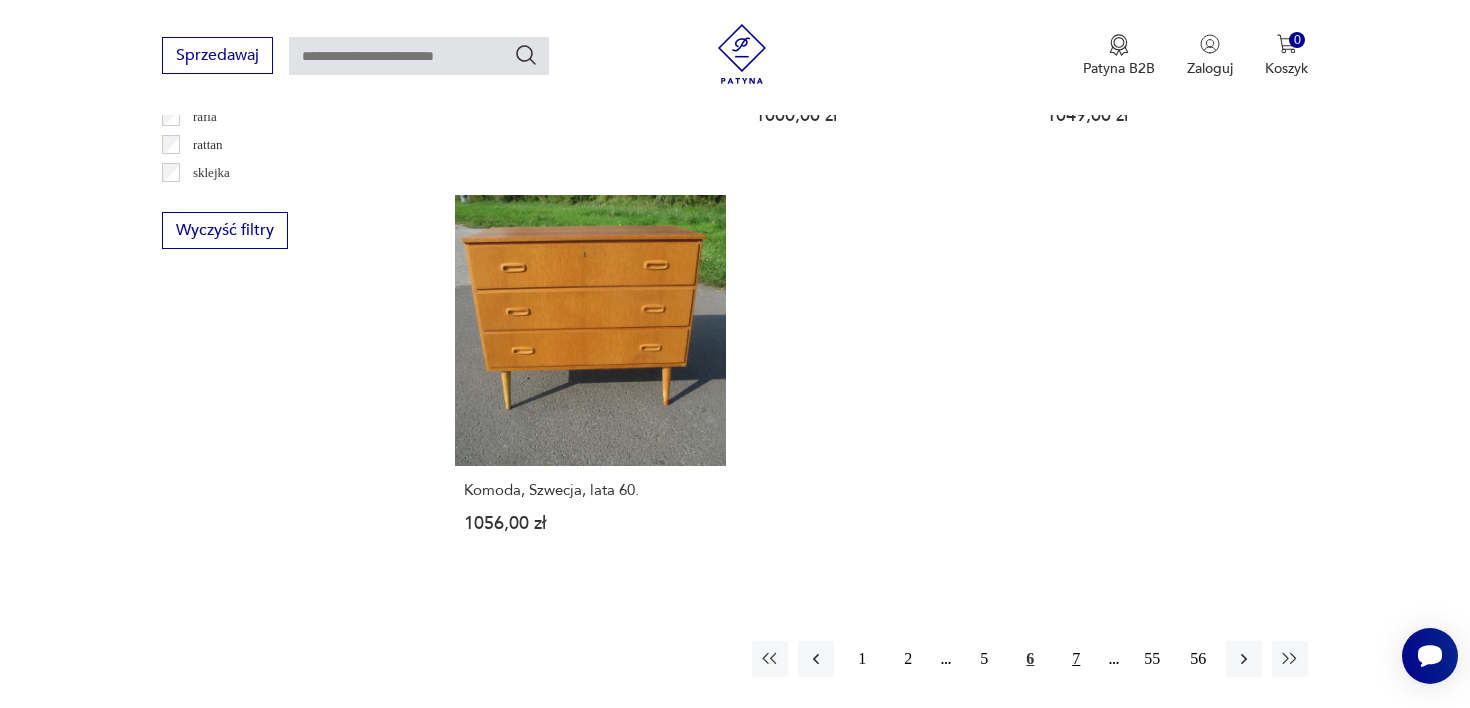 click on "7" at bounding box center (1076, 659) 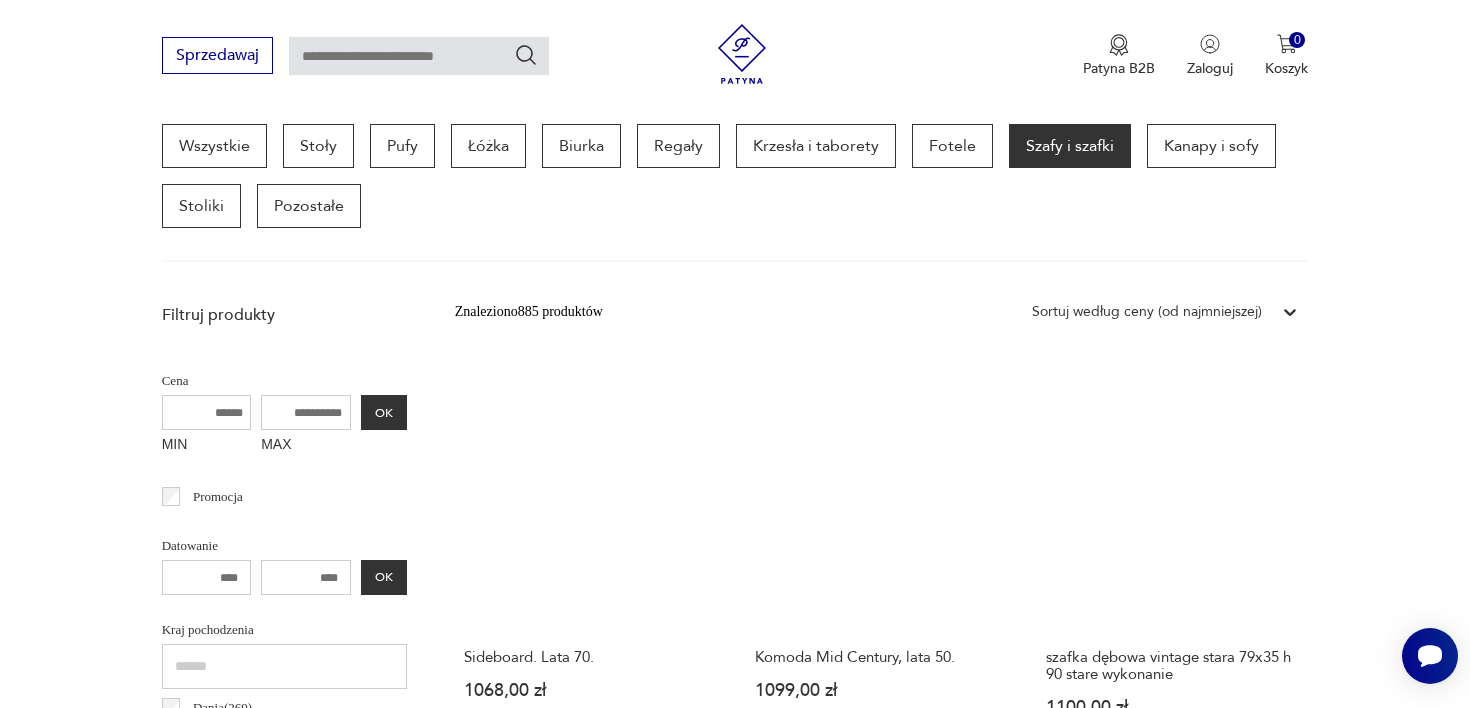 scroll, scrollTop: 247, scrollLeft: 0, axis: vertical 